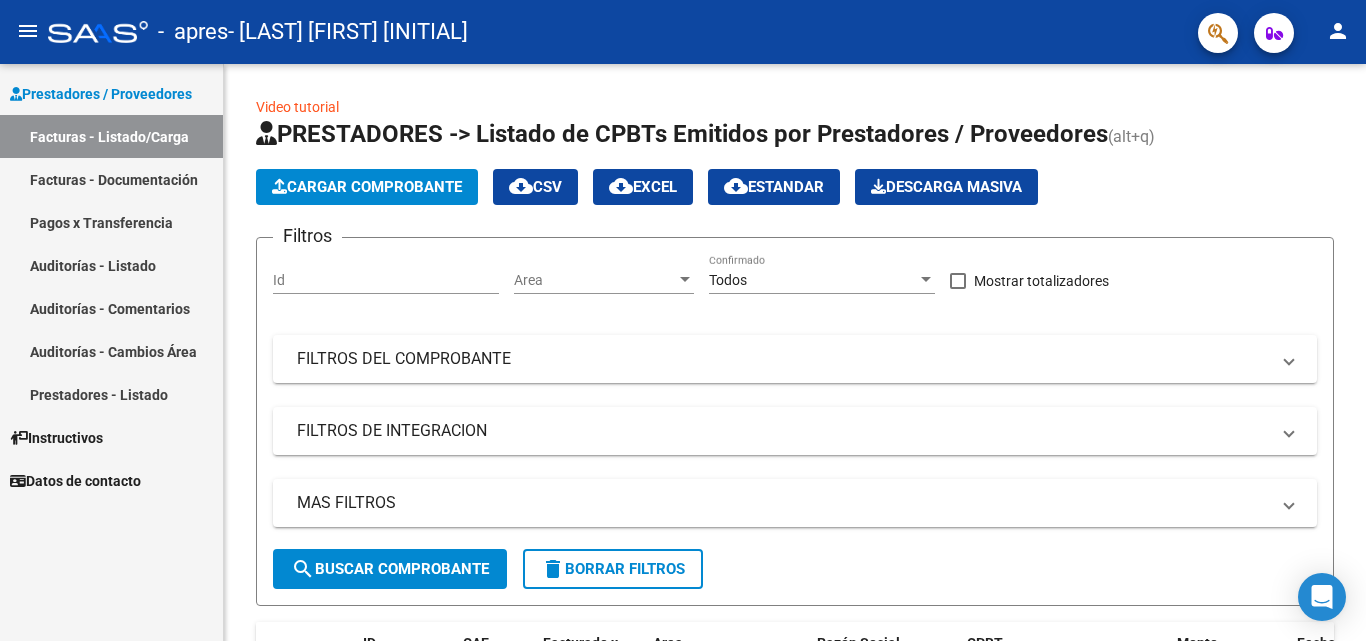 scroll, scrollTop: 0, scrollLeft: 0, axis: both 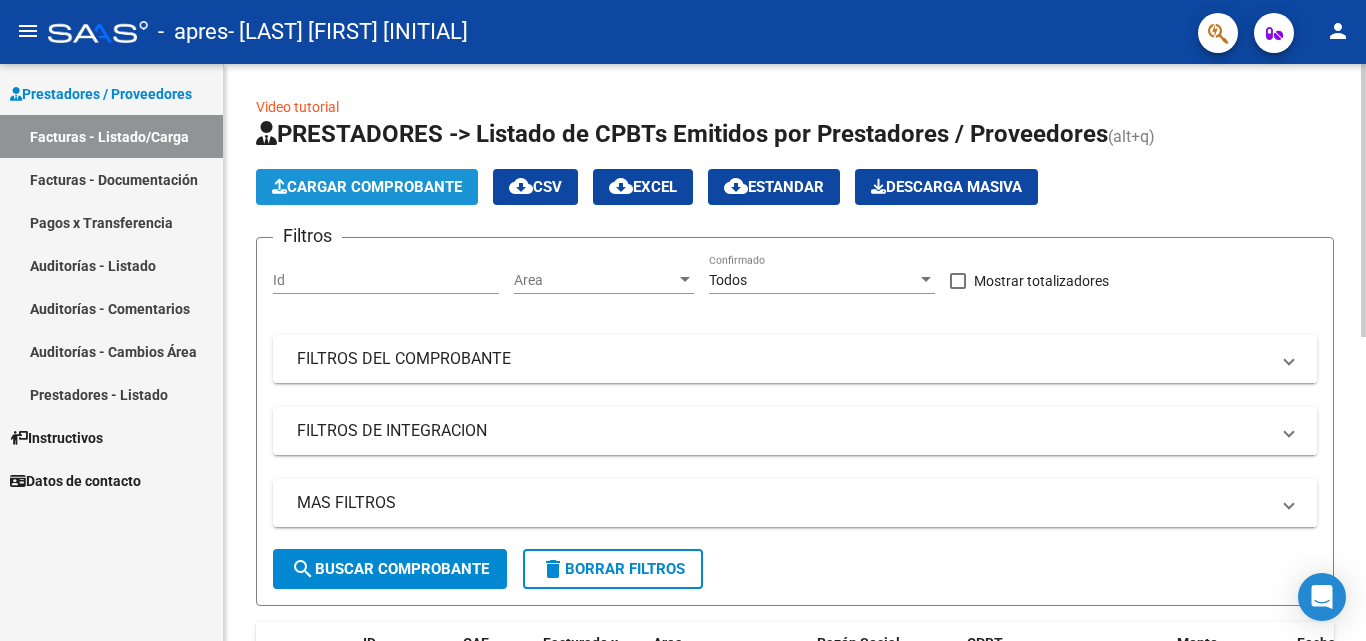 click on "Cargar Comprobante" 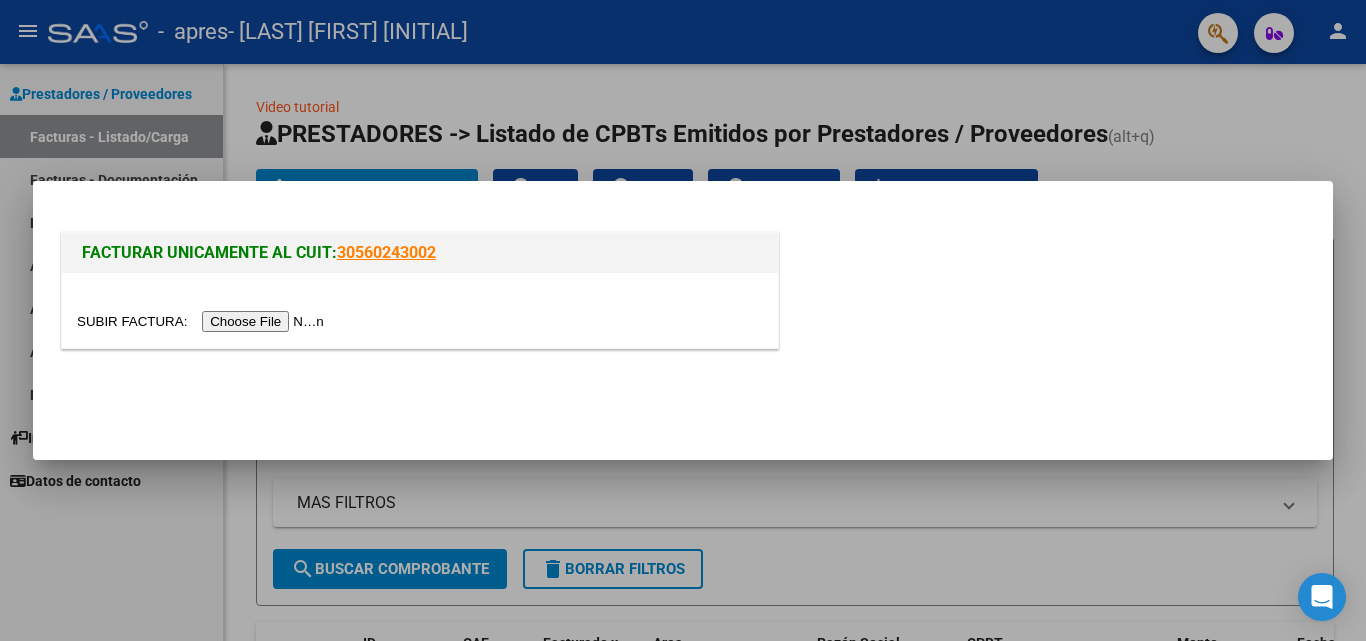 click at bounding box center [203, 321] 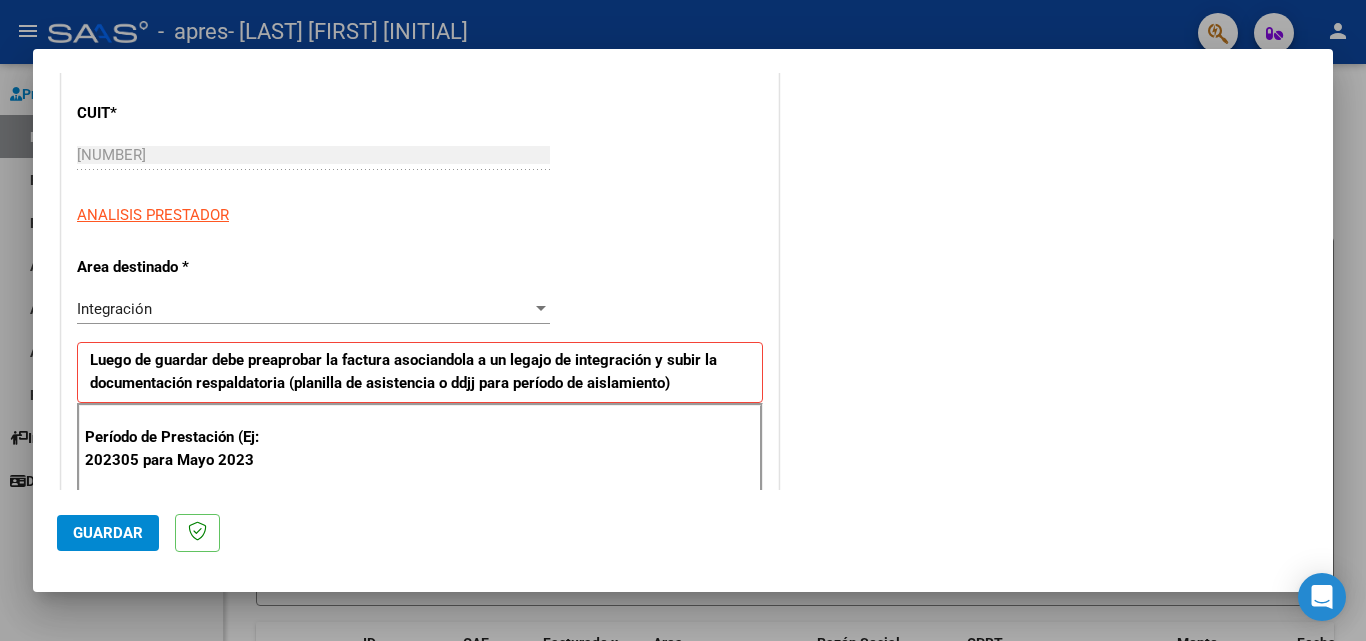 scroll, scrollTop: 300, scrollLeft: 0, axis: vertical 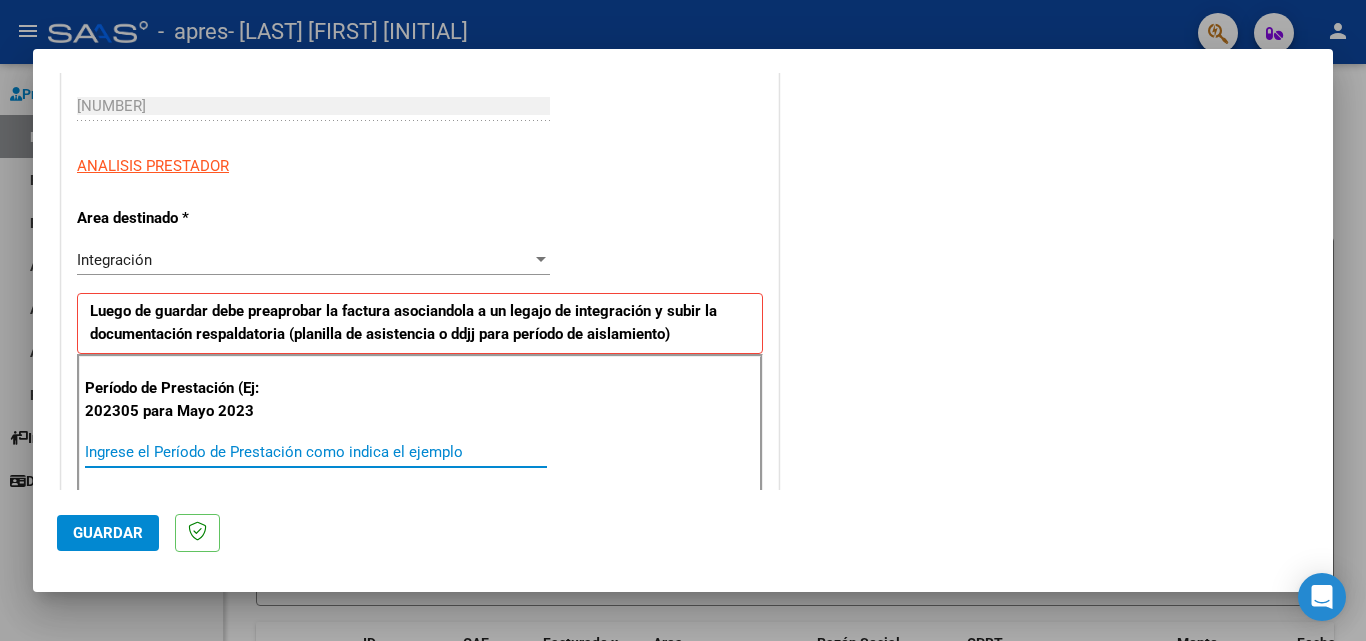click on "Ingrese el Período de Prestación como indica el ejemplo" at bounding box center (316, 452) 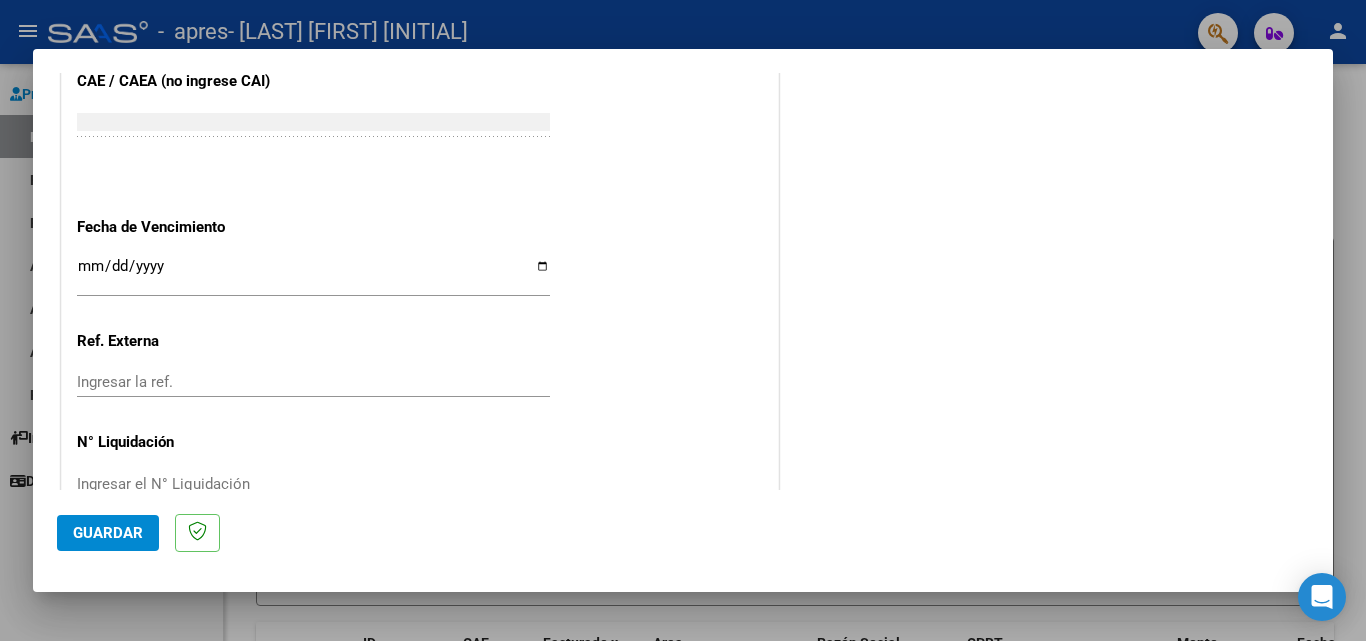scroll, scrollTop: 1300, scrollLeft: 0, axis: vertical 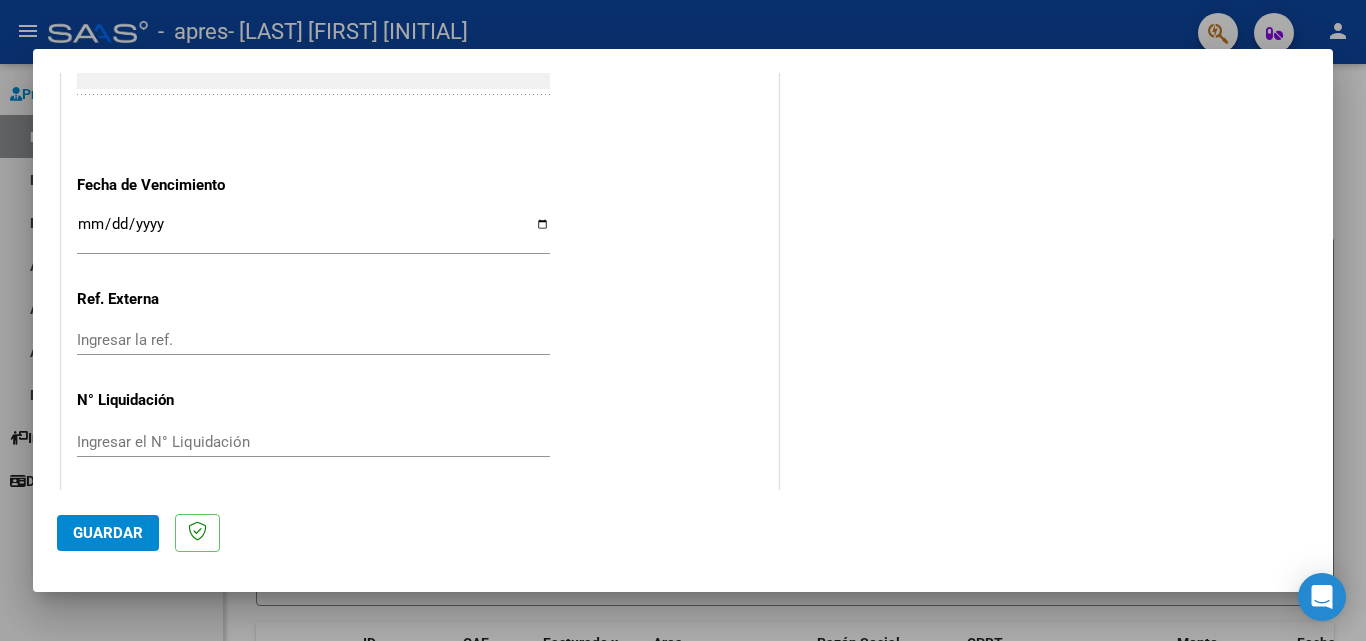 type on "202507" 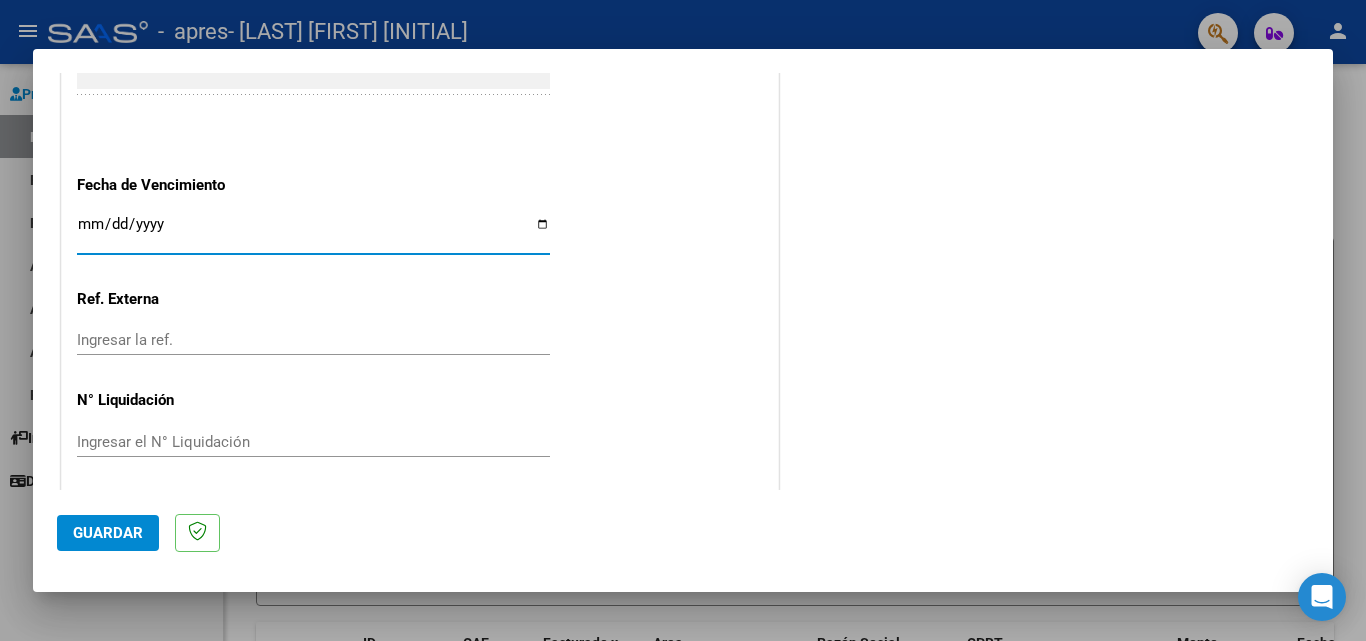 click on "Ingresar la fecha" at bounding box center [313, 232] 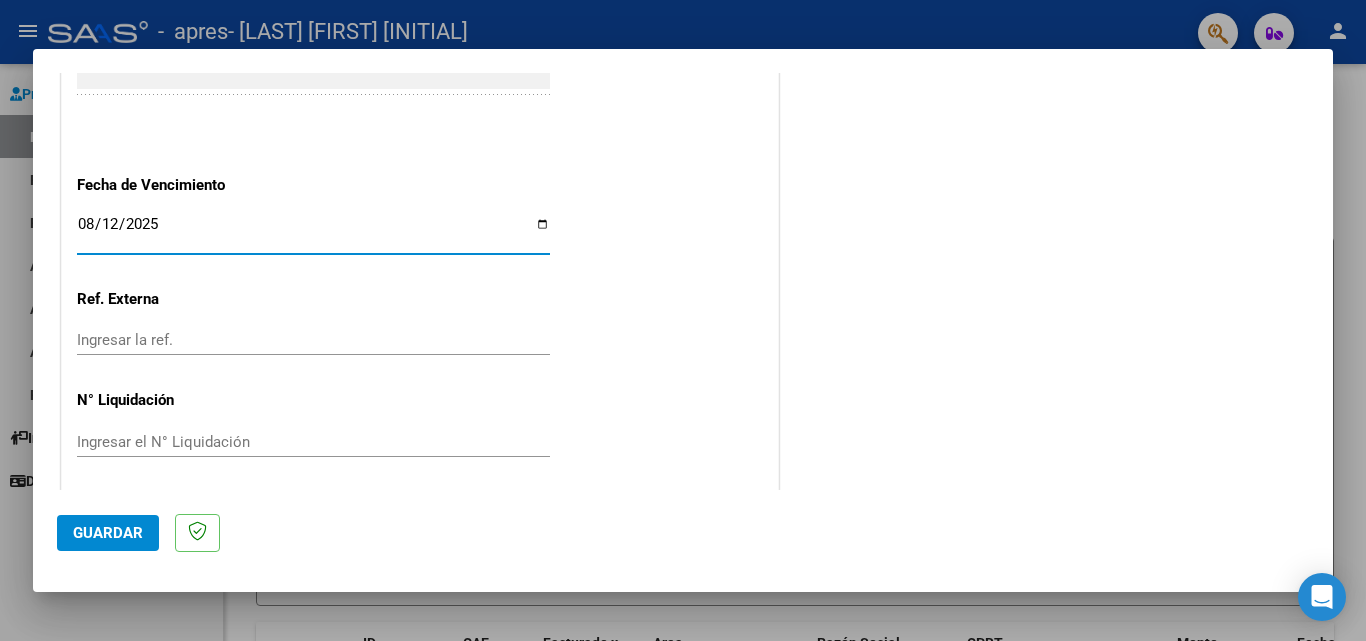 type on "2025-08-12" 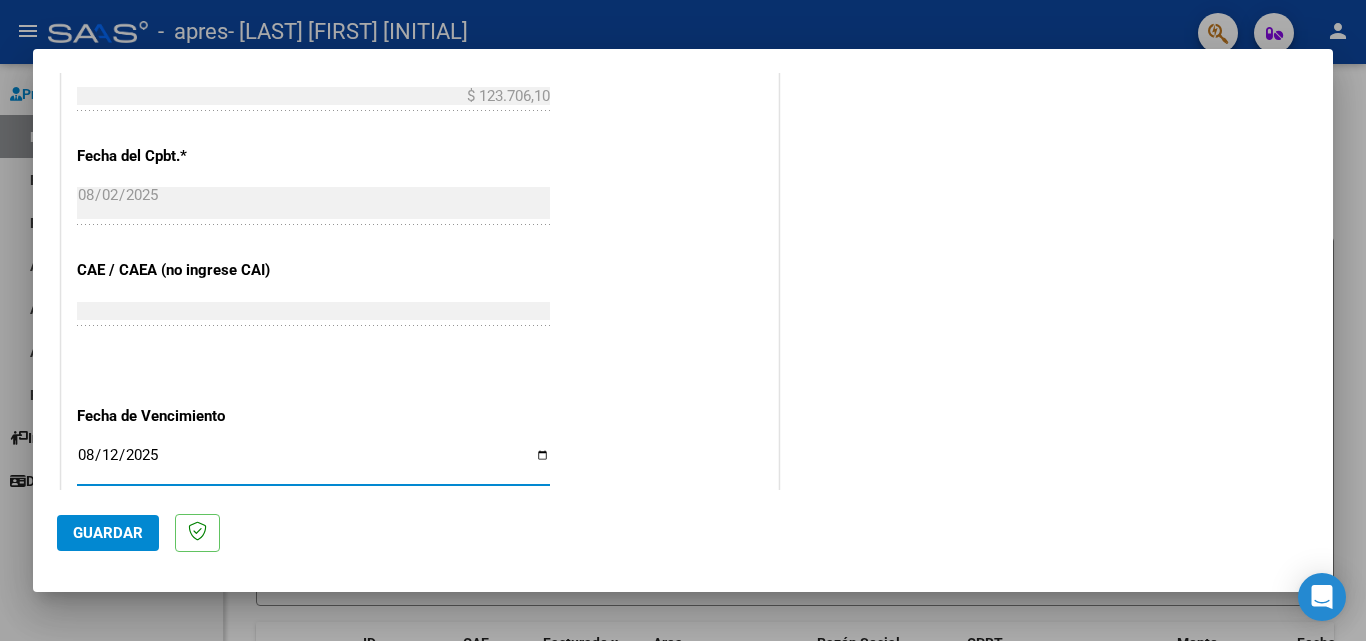 scroll, scrollTop: 1305, scrollLeft: 0, axis: vertical 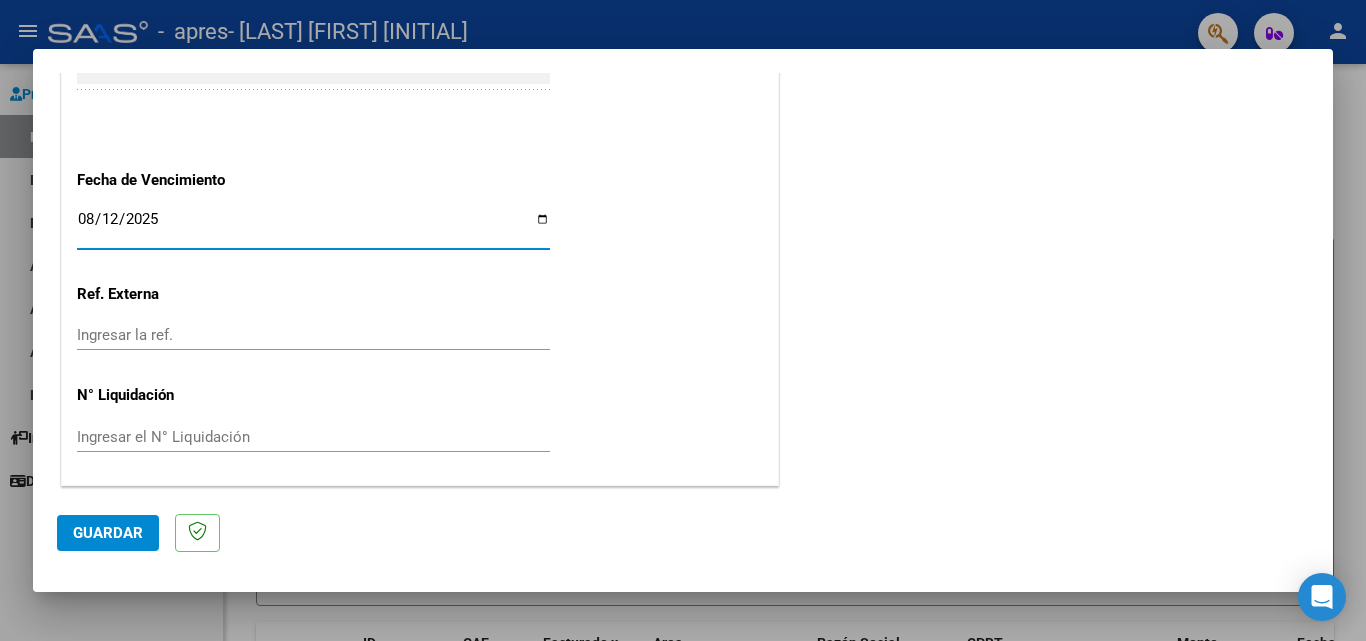 click on "Guardar" 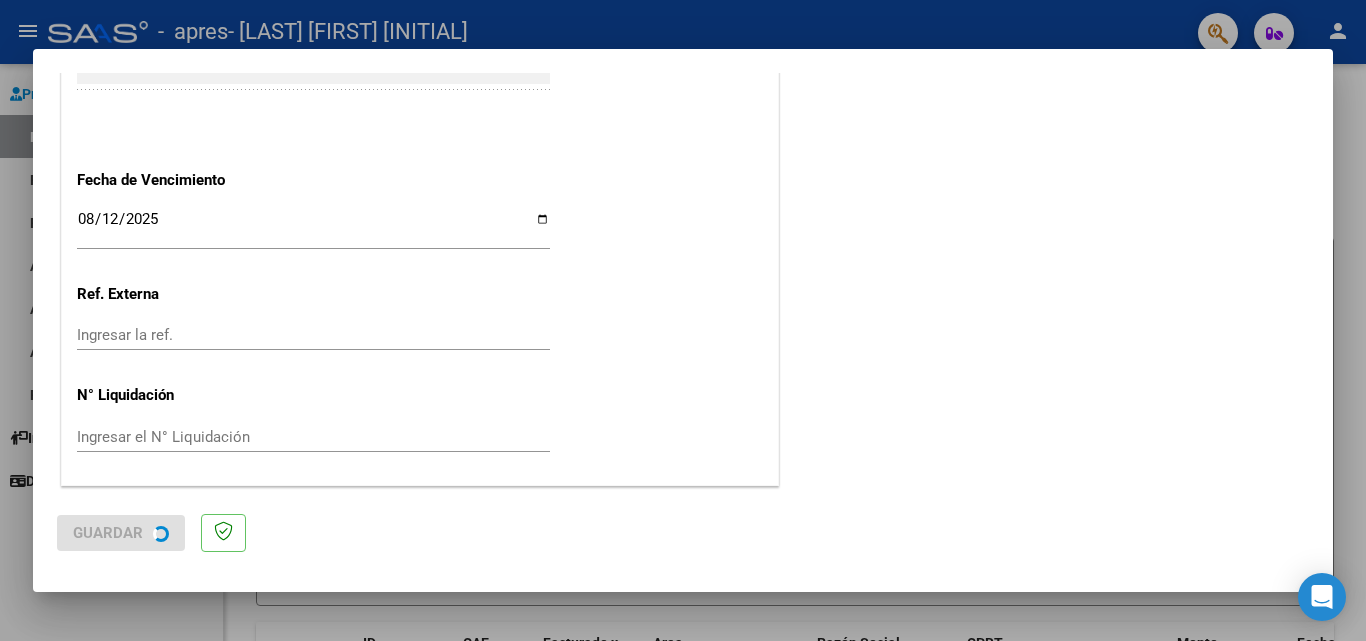 scroll, scrollTop: 0, scrollLeft: 0, axis: both 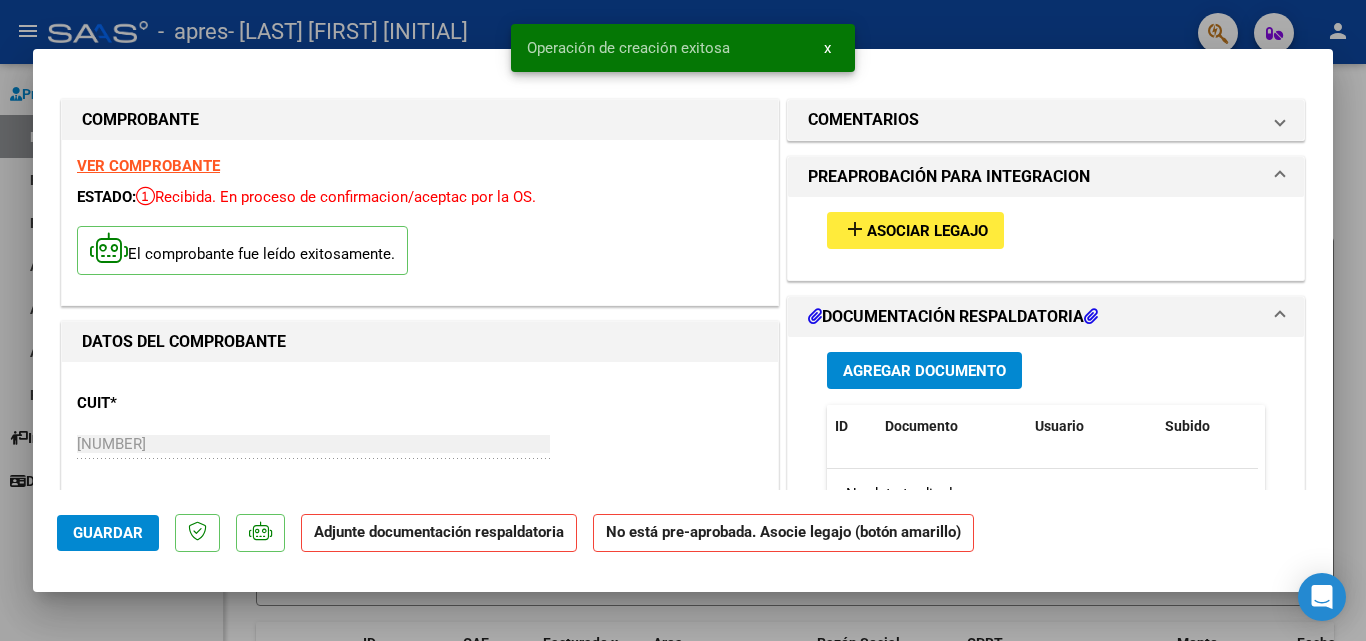 click on "Asociar Legajo" at bounding box center (927, 231) 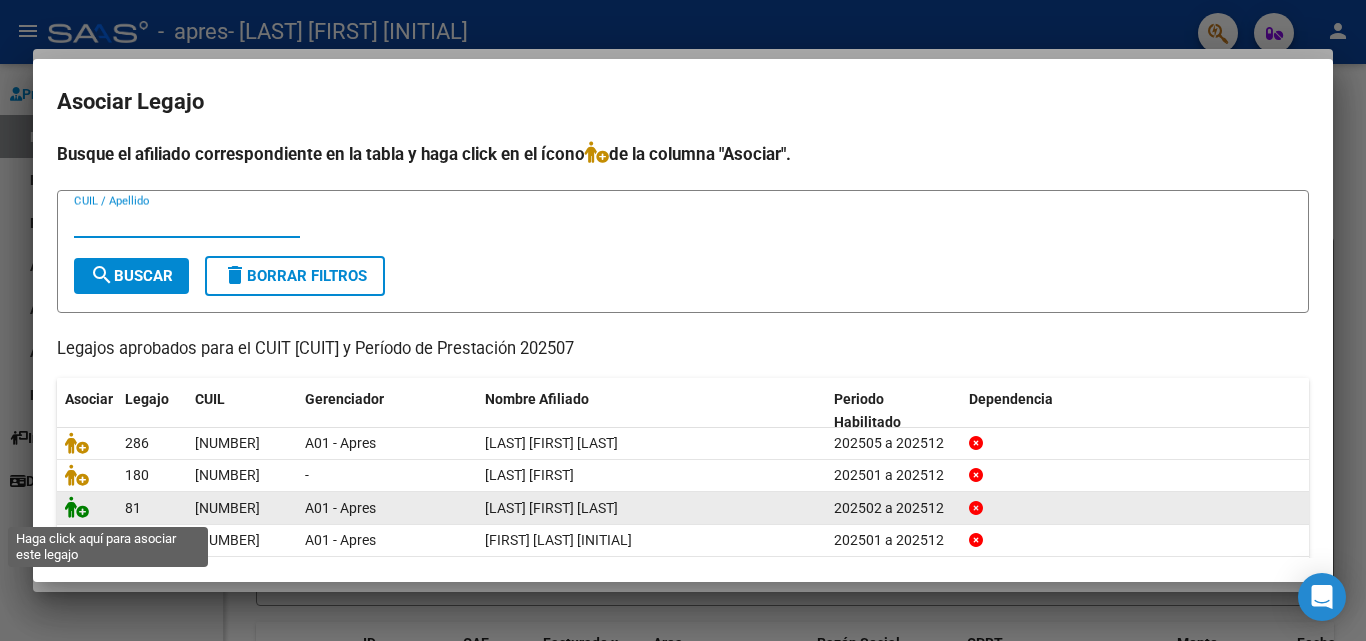 click 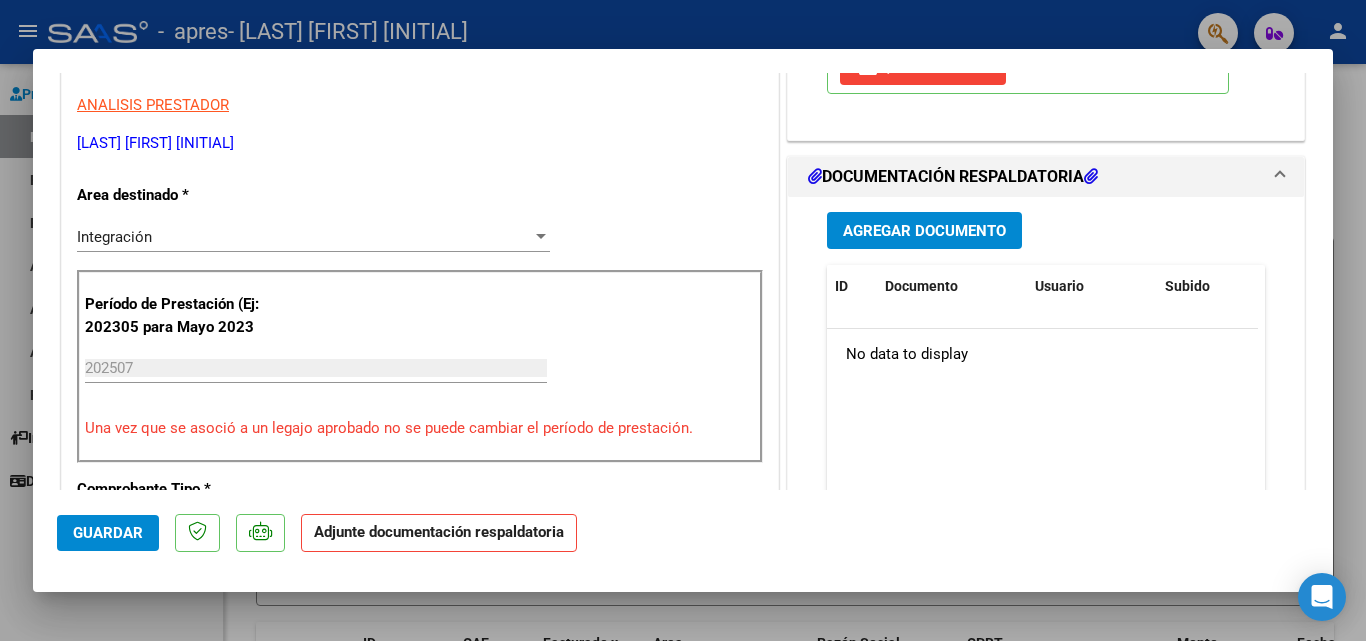 scroll, scrollTop: 400, scrollLeft: 0, axis: vertical 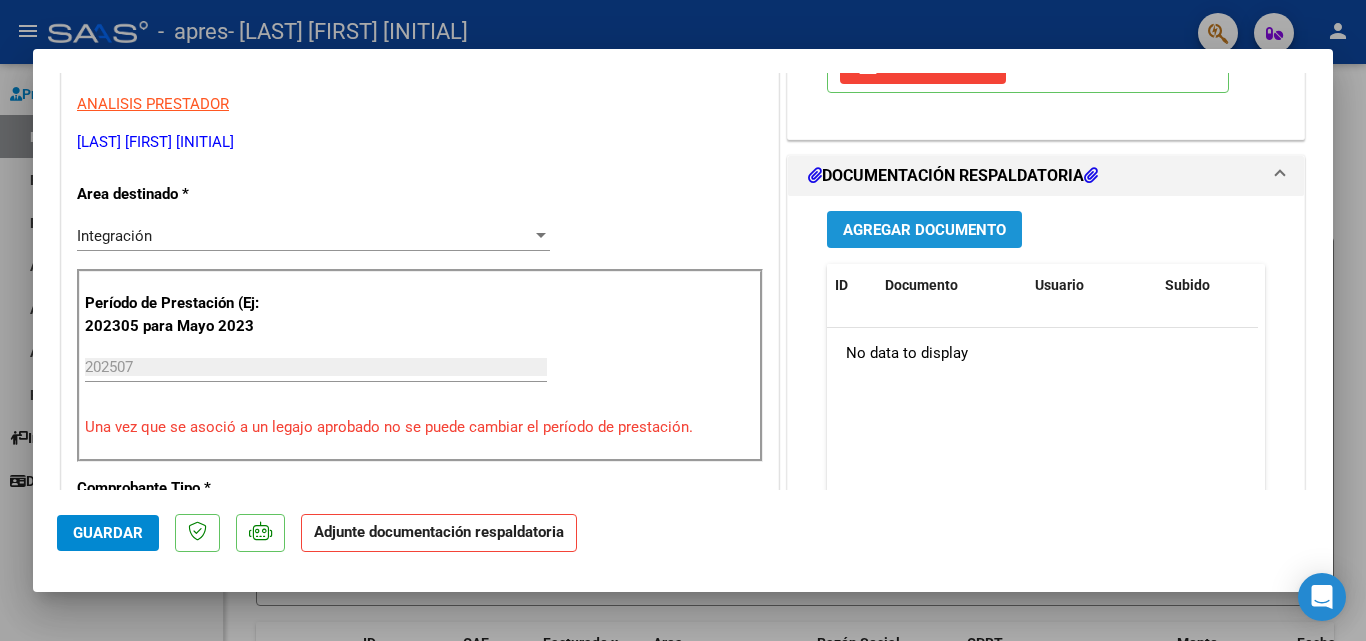 click on "Agregar Documento" at bounding box center (924, 230) 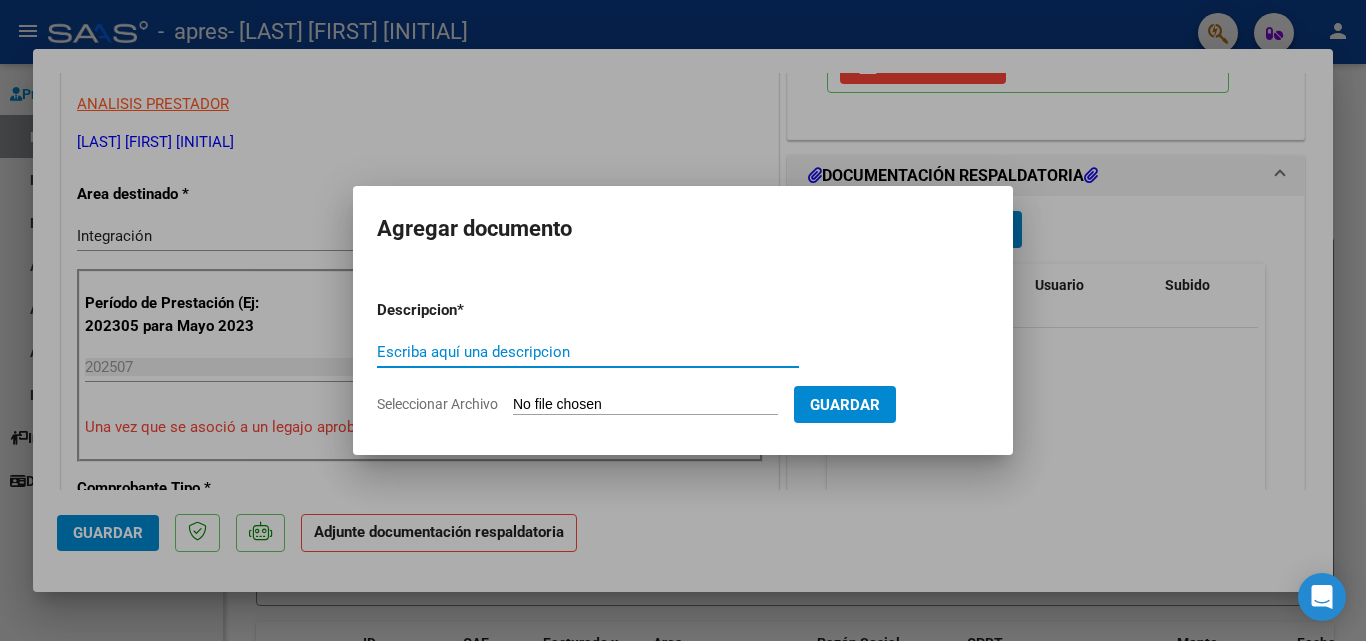 click on "Escriba aquí una descripcion" at bounding box center [588, 352] 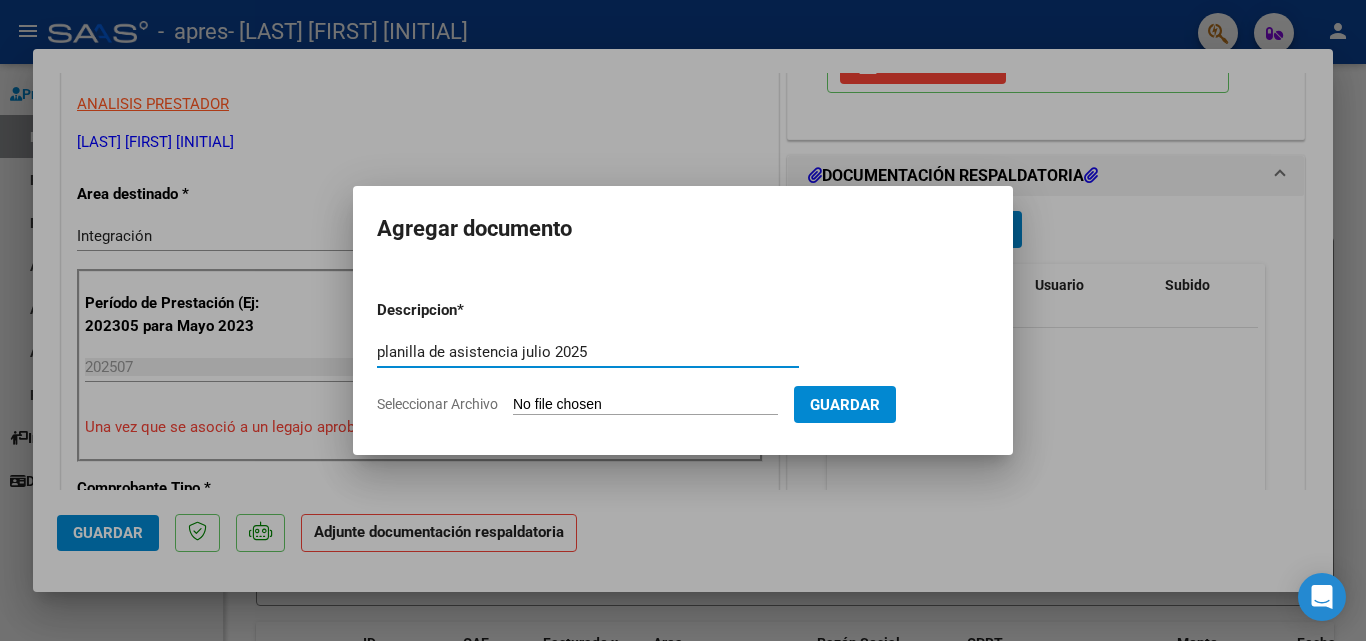type on "planilla de asistencia julio 2025" 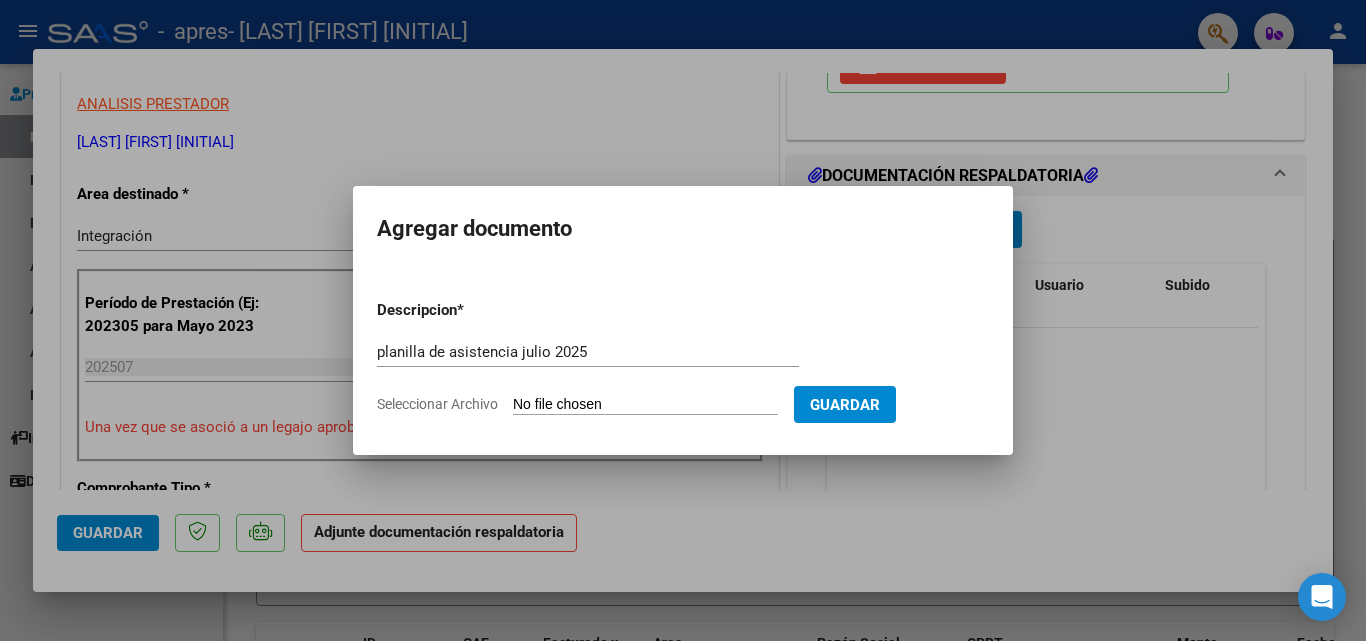 type on "C:\fakepath\planilla zafira [NAME].pdf" 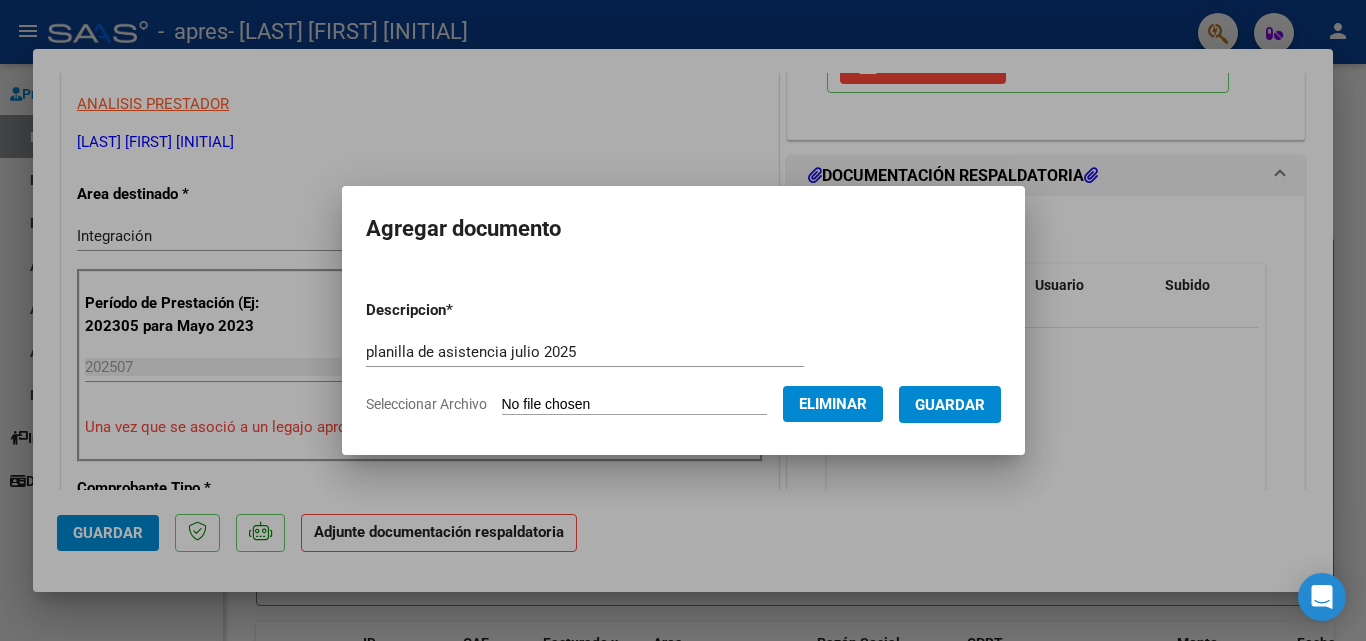 click on "Guardar" at bounding box center [950, 404] 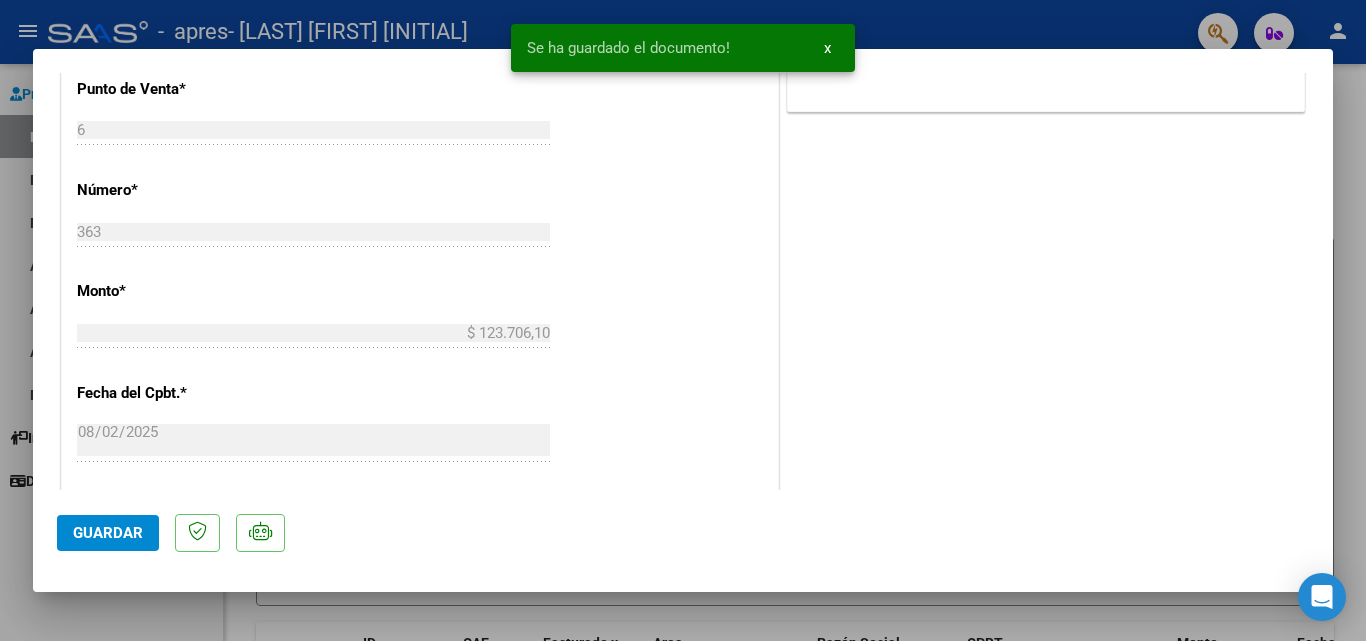 scroll, scrollTop: 1200, scrollLeft: 0, axis: vertical 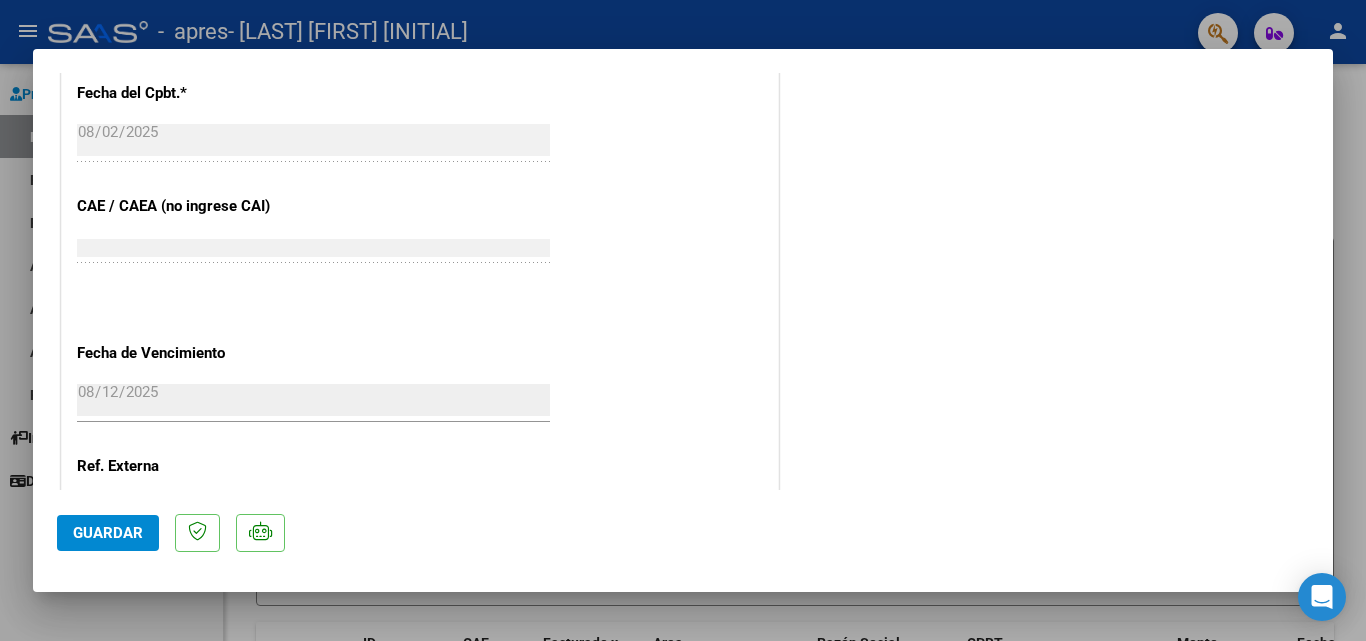 click on "Guardar" 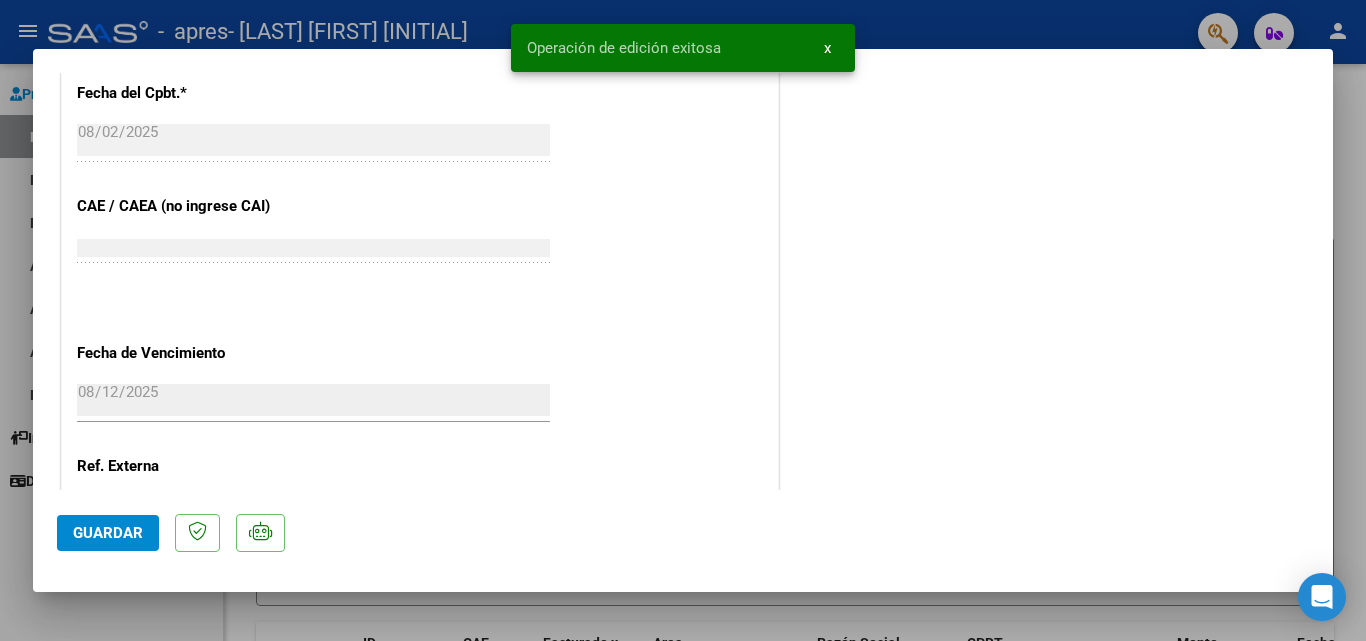 click at bounding box center (683, 320) 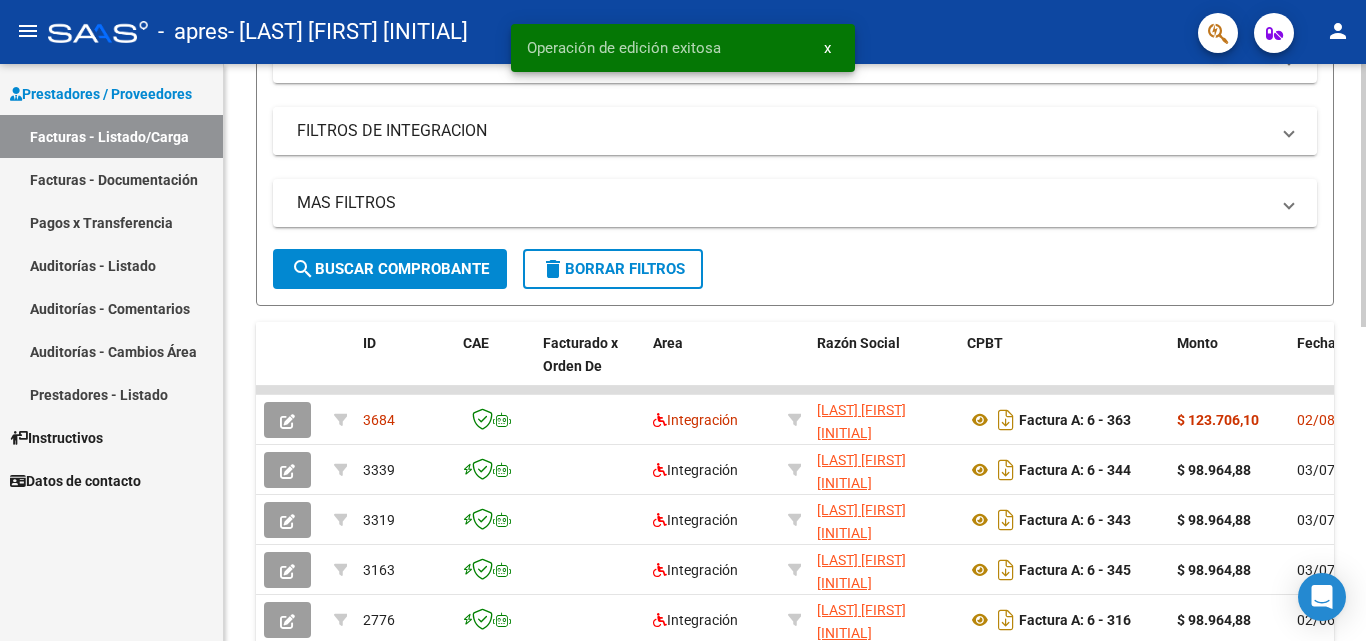 scroll, scrollTop: 400, scrollLeft: 0, axis: vertical 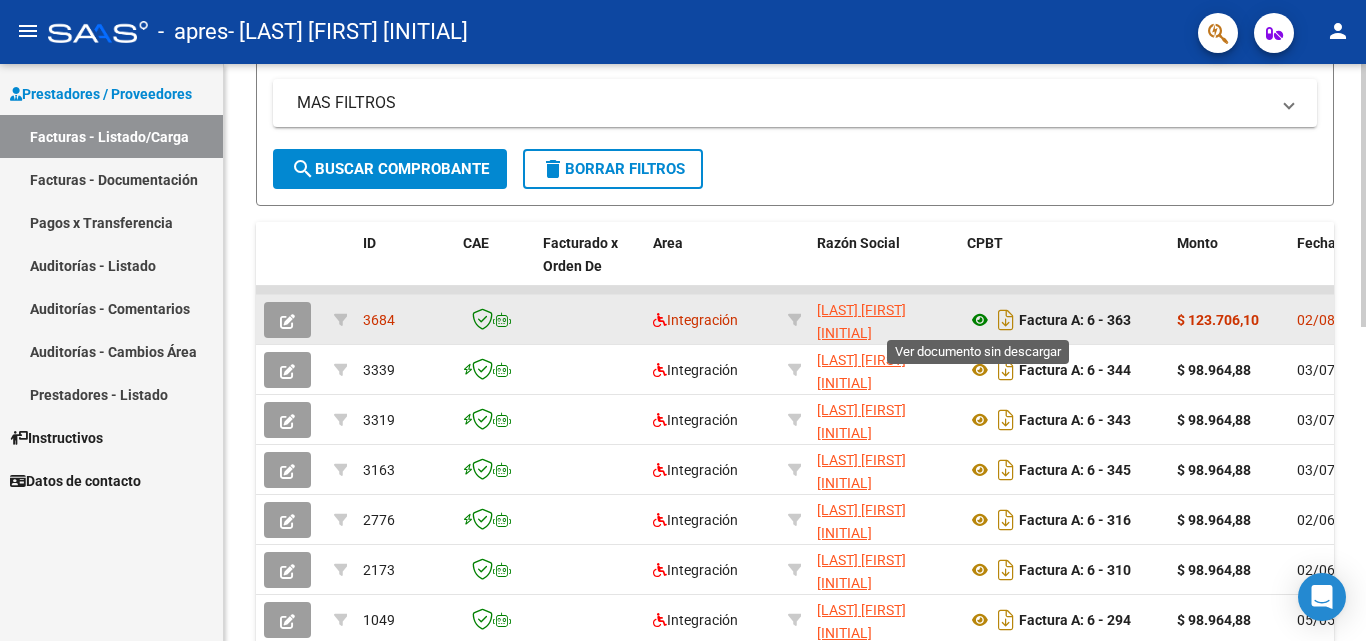 click 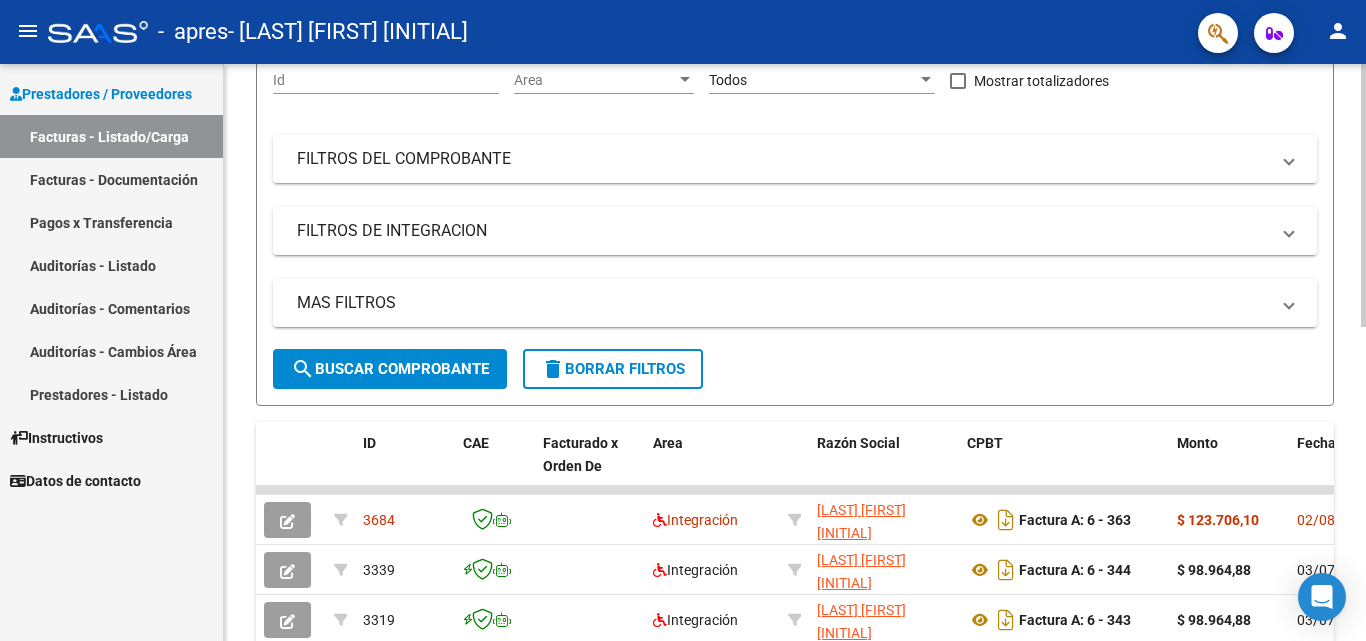 scroll, scrollTop: 0, scrollLeft: 0, axis: both 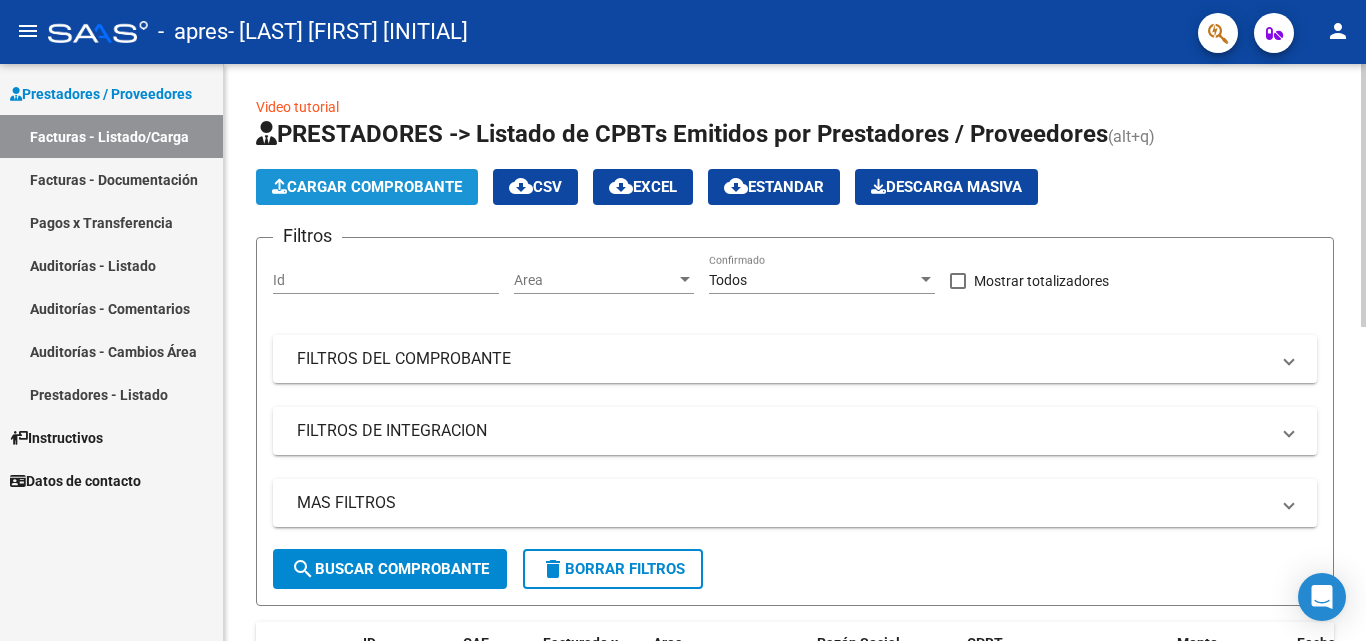 click on "Cargar Comprobante" 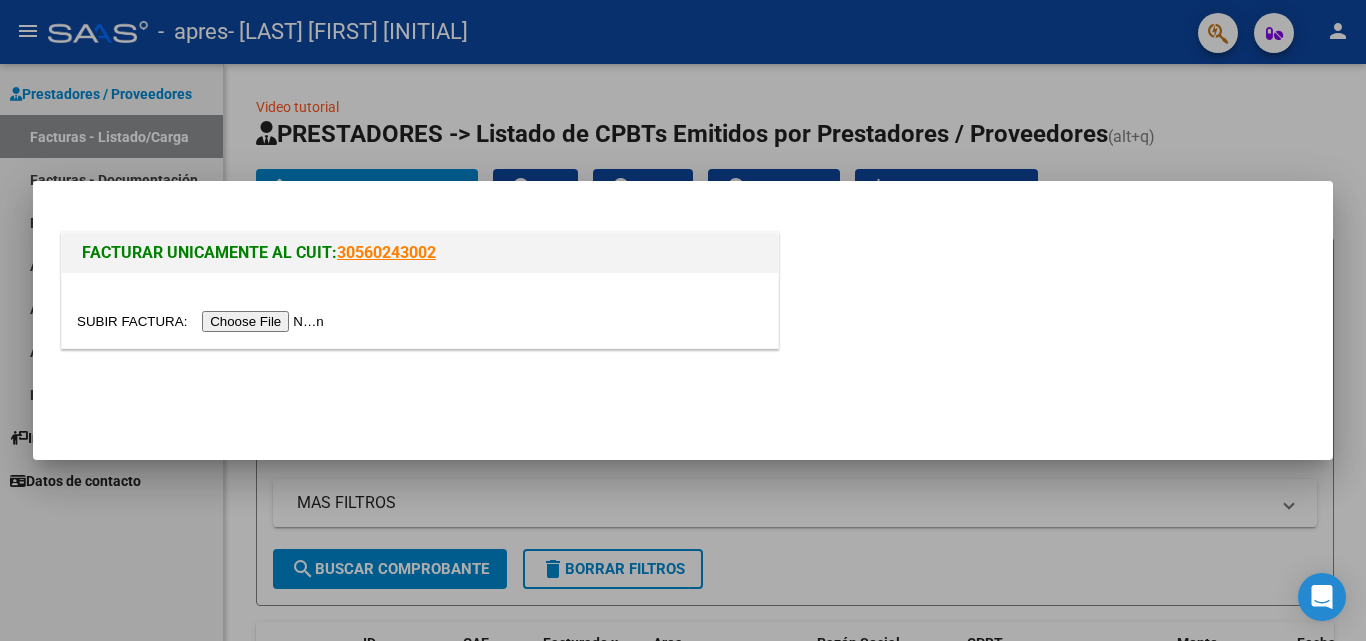 drag, startPoint x: 302, startPoint y: 300, endPoint x: 301, endPoint y: 311, distance: 11.045361 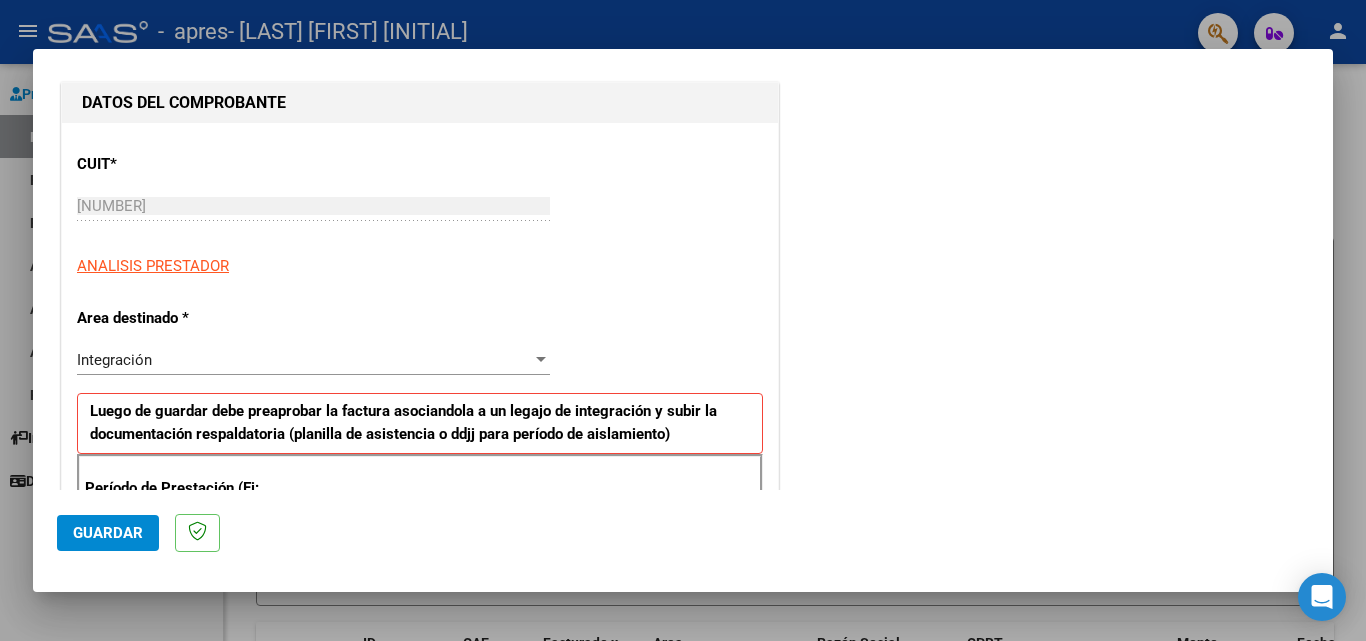 scroll, scrollTop: 500, scrollLeft: 0, axis: vertical 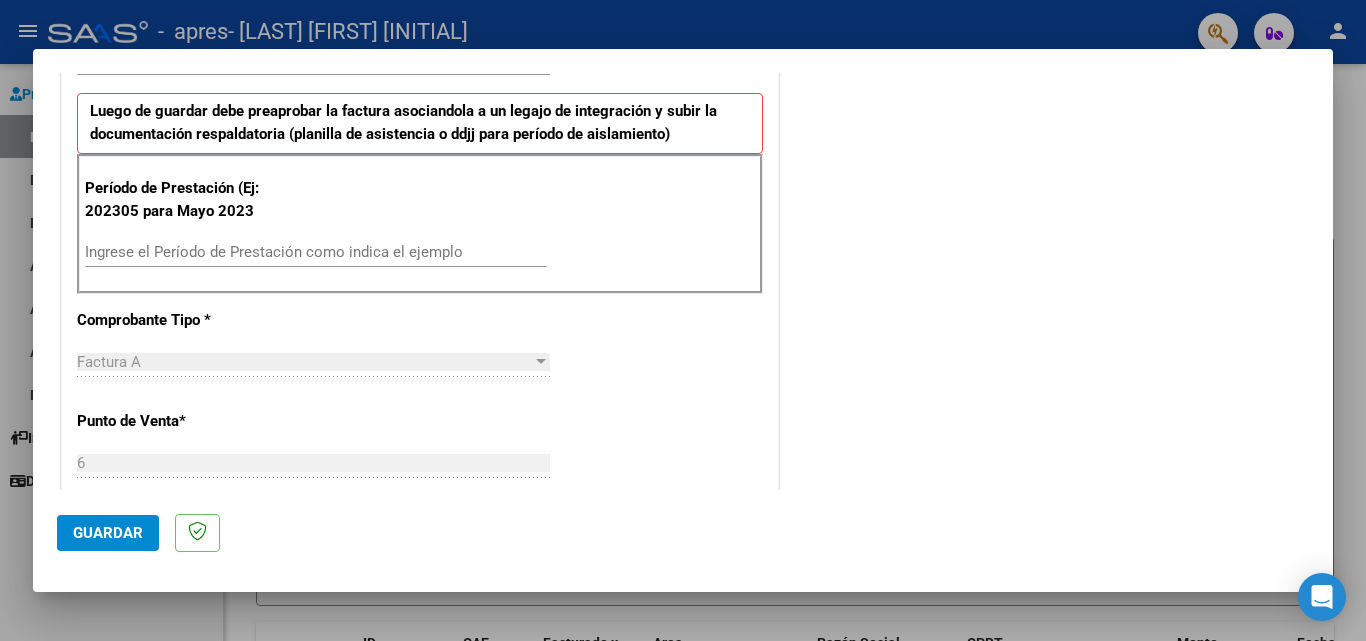 click on "Ingrese el Período de Prestación como indica el ejemplo" at bounding box center [316, 252] 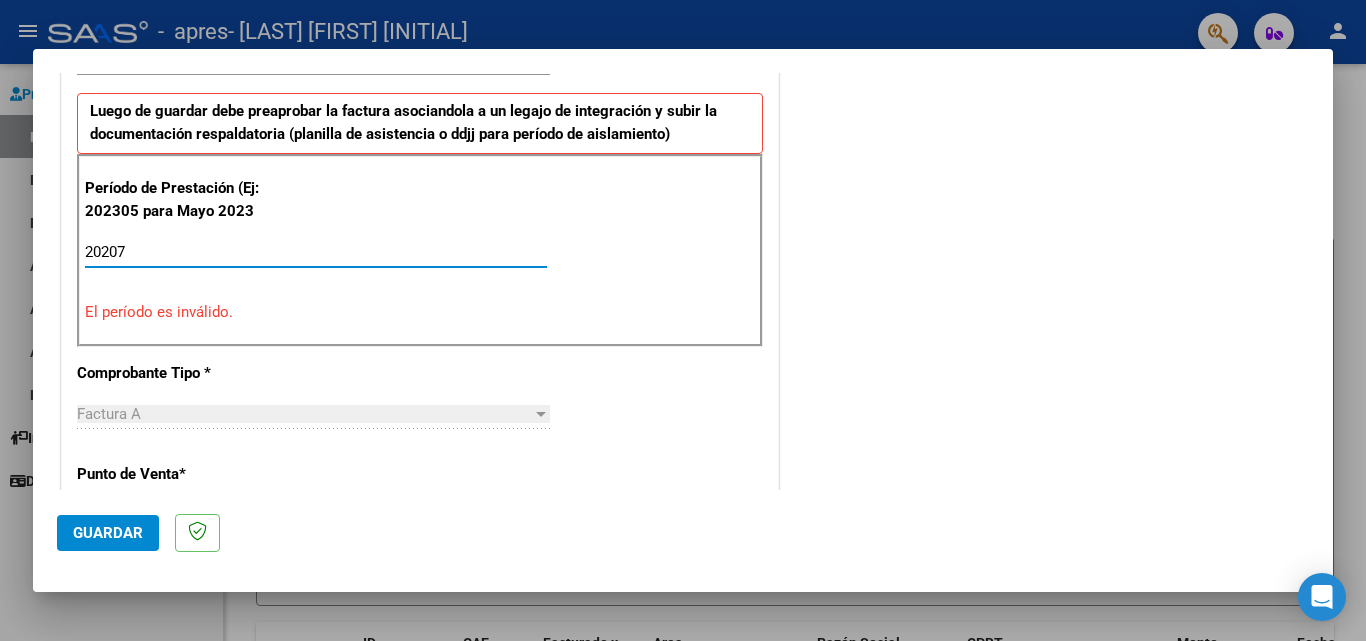 click on "20207" at bounding box center [316, 252] 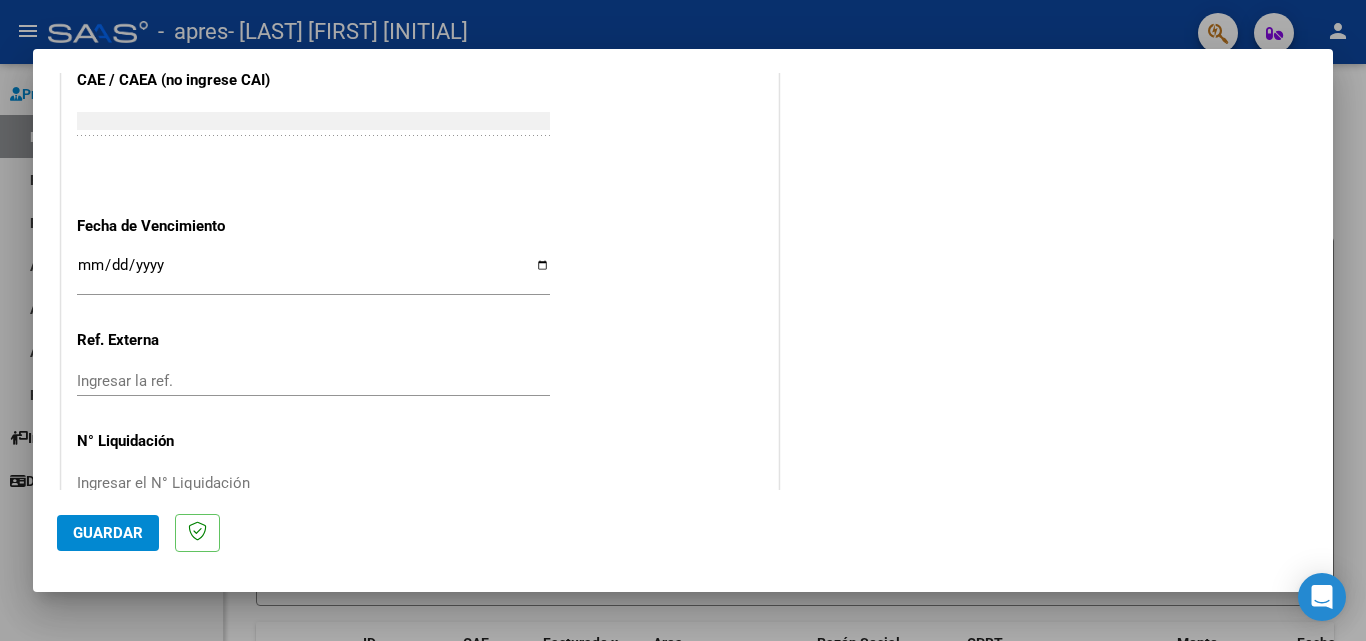 scroll, scrollTop: 1305, scrollLeft: 0, axis: vertical 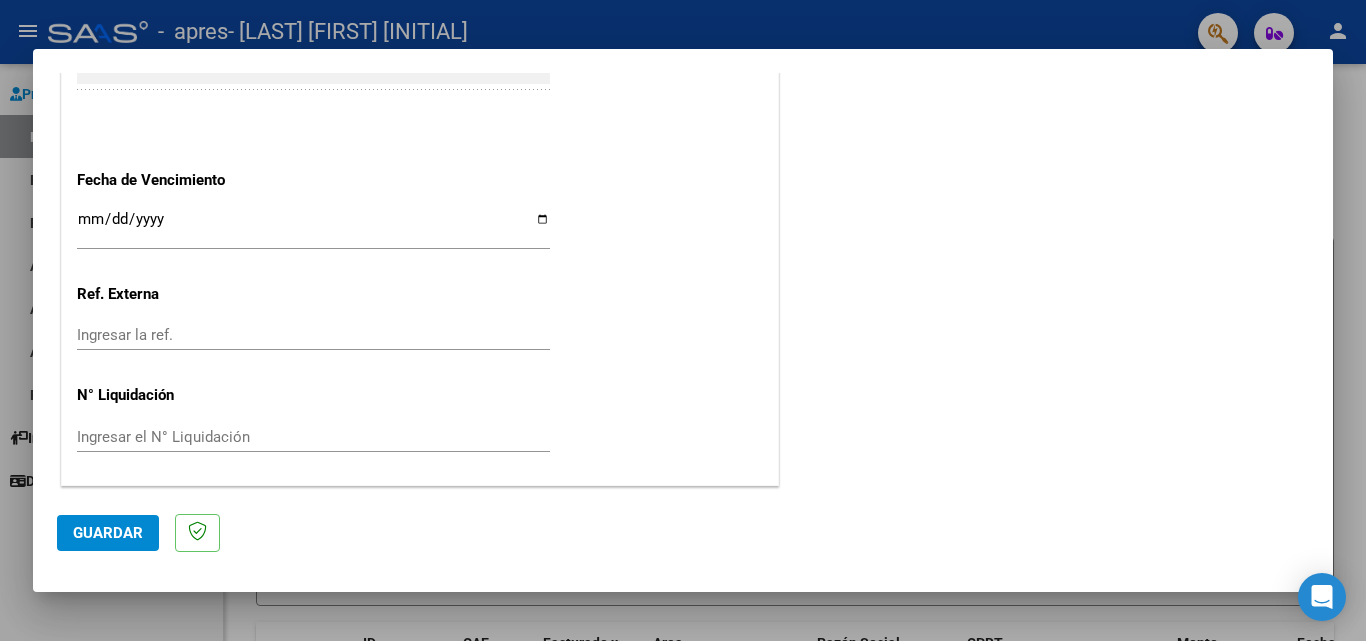 type on "202507" 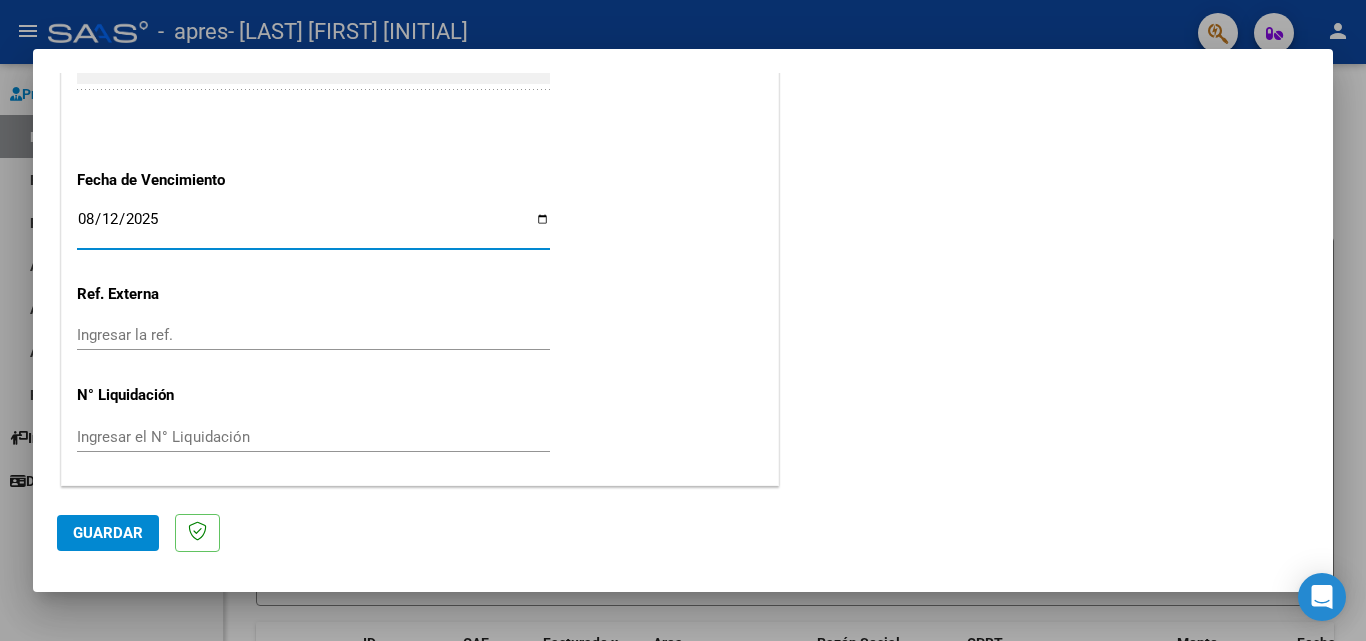 type on "2025-08-12" 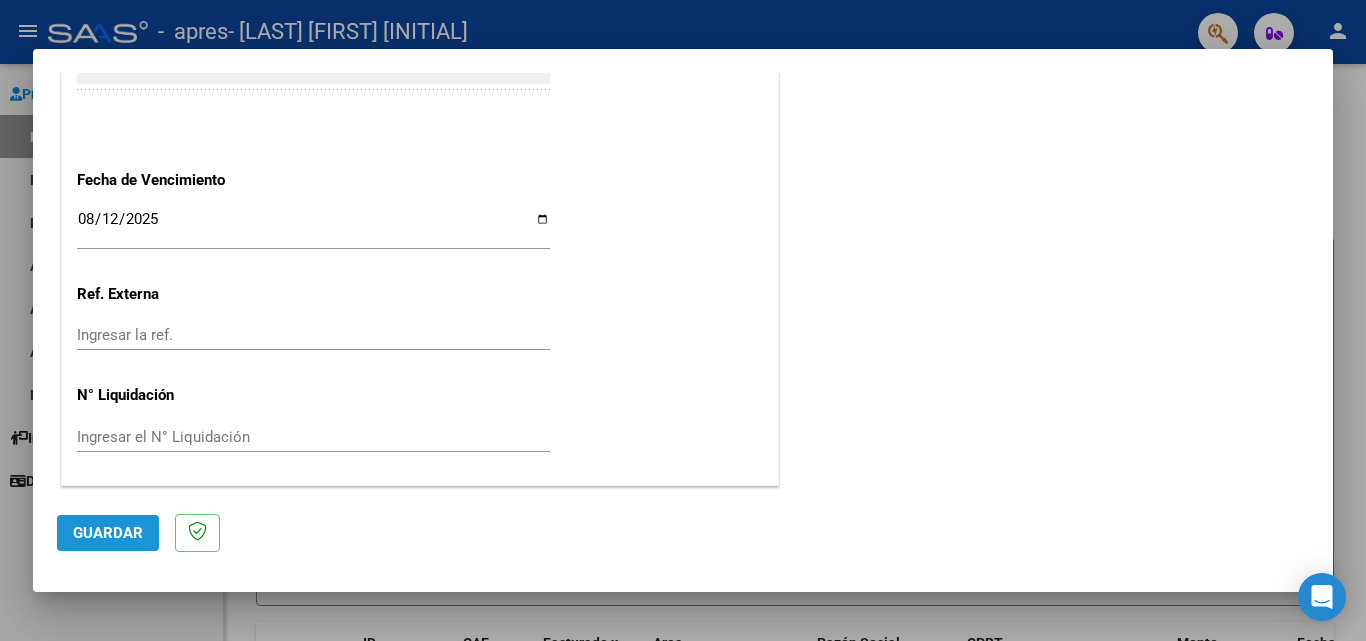 click on "Guardar" 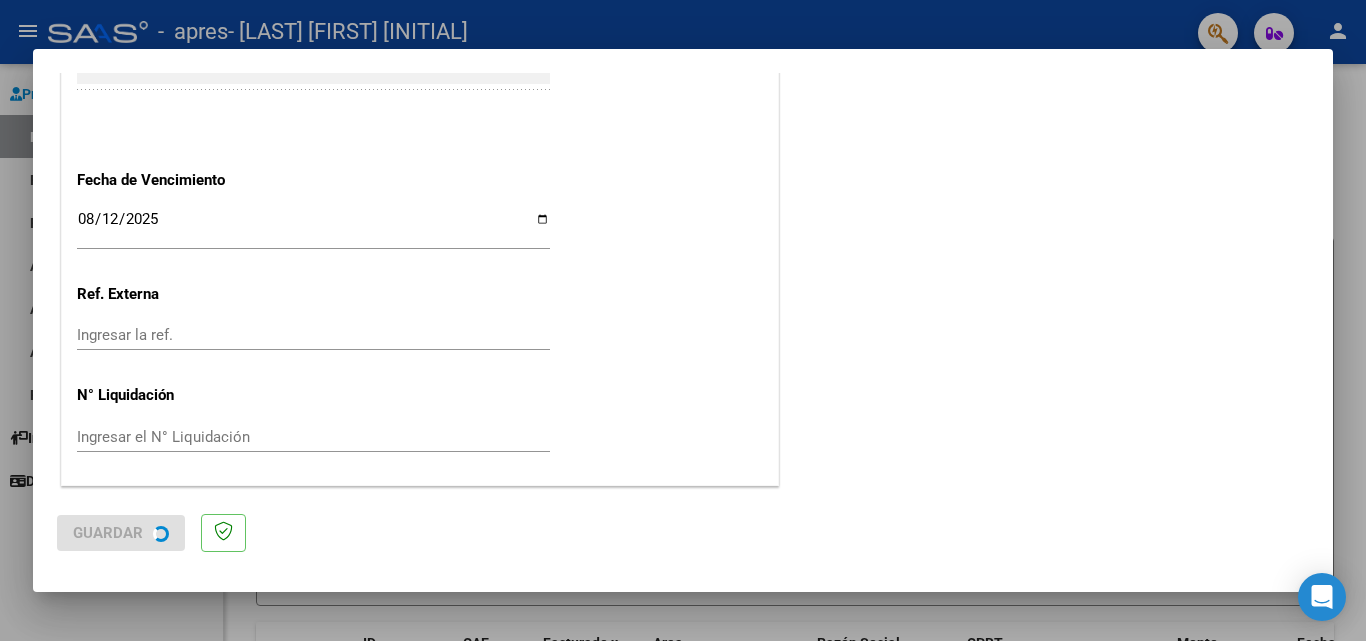 scroll, scrollTop: 0, scrollLeft: 0, axis: both 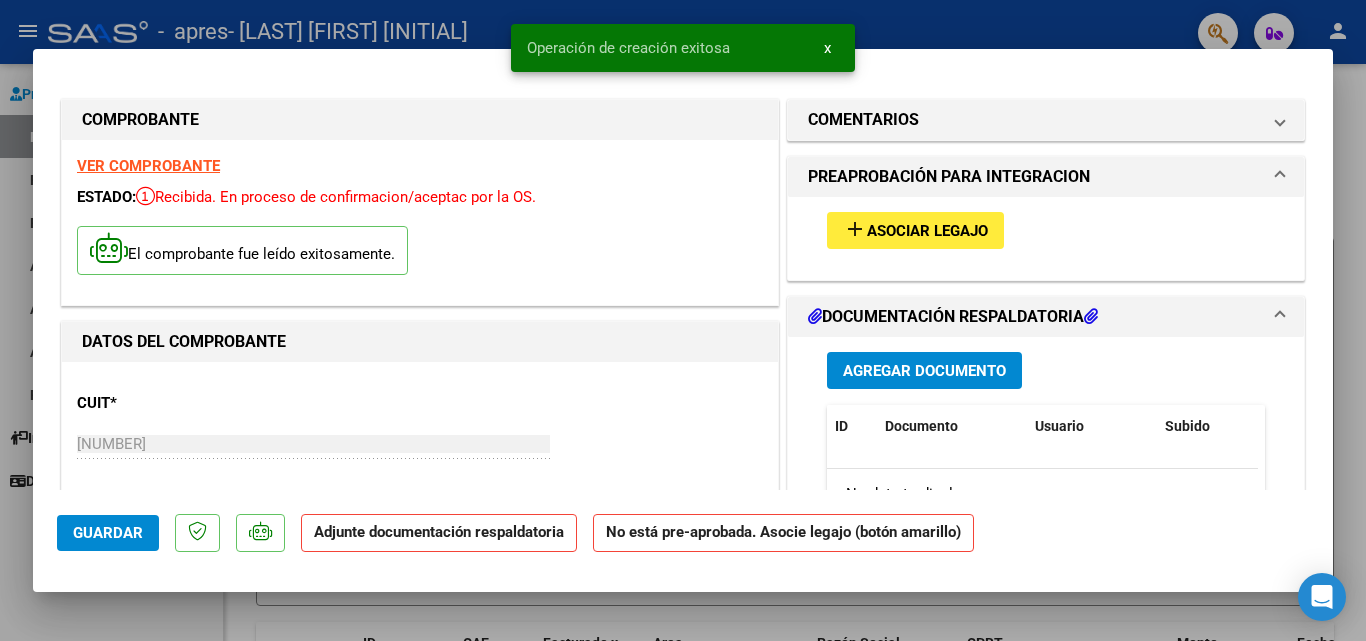 click on "Asociar Legajo" at bounding box center [927, 231] 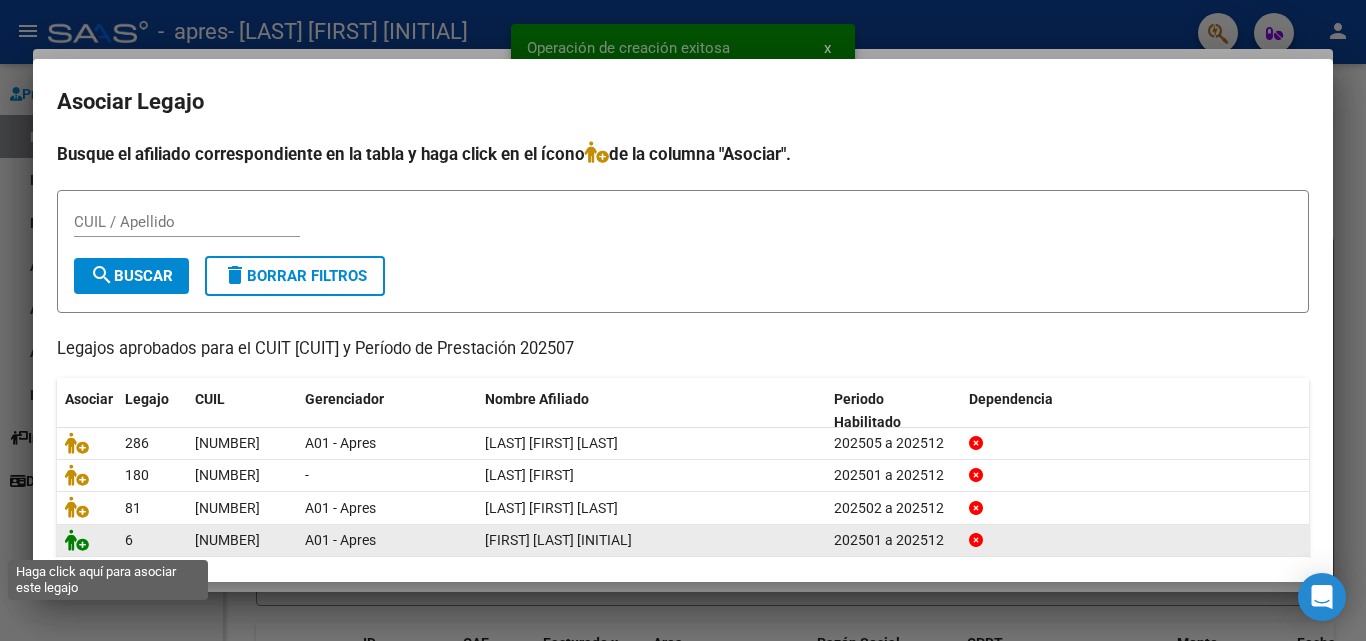 click 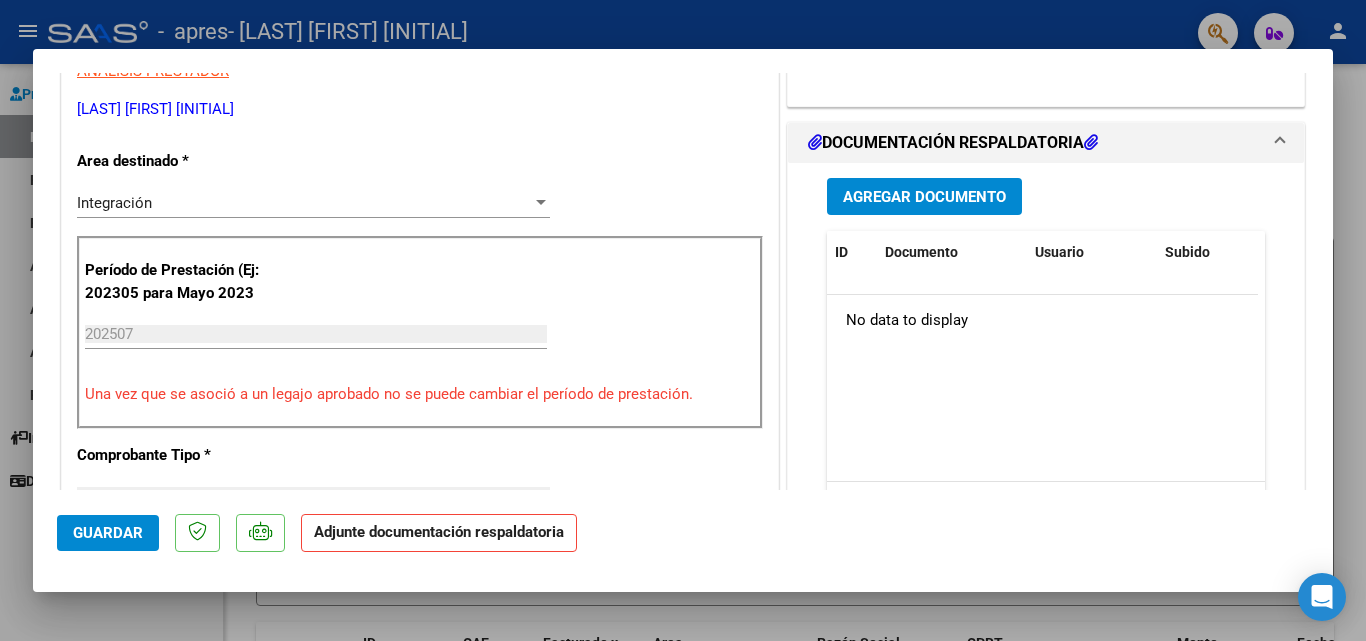 scroll, scrollTop: 300, scrollLeft: 0, axis: vertical 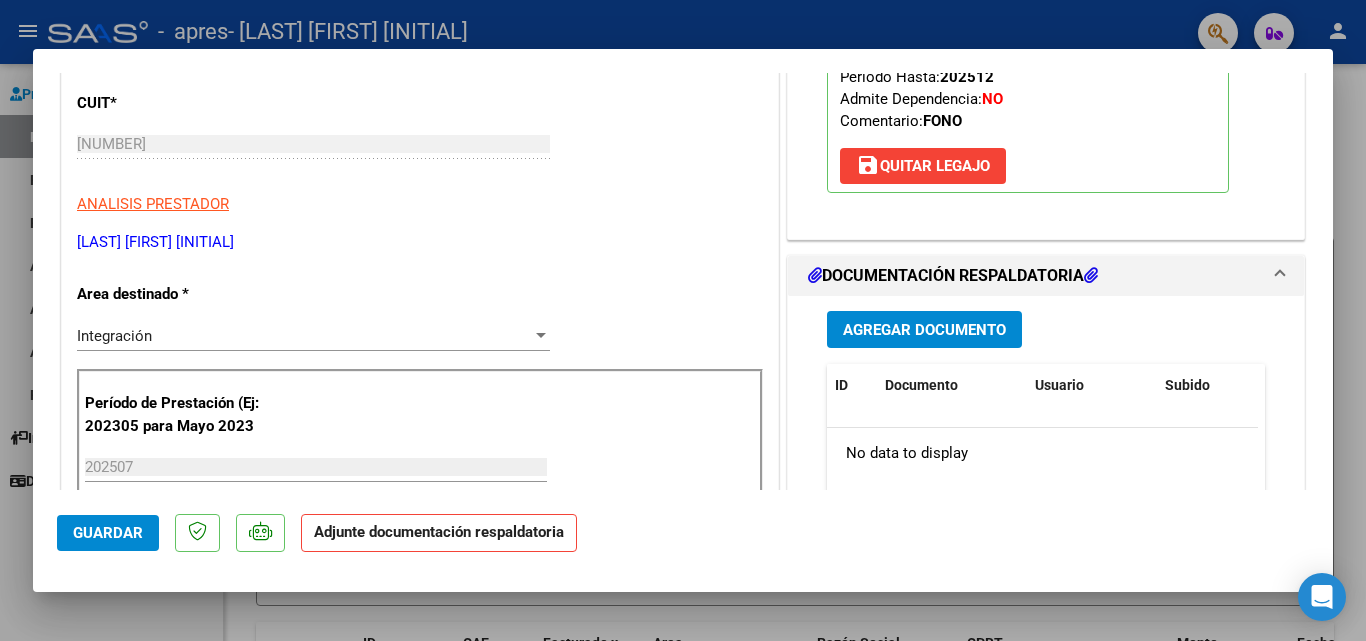 click on "Agregar Documento" at bounding box center (924, 329) 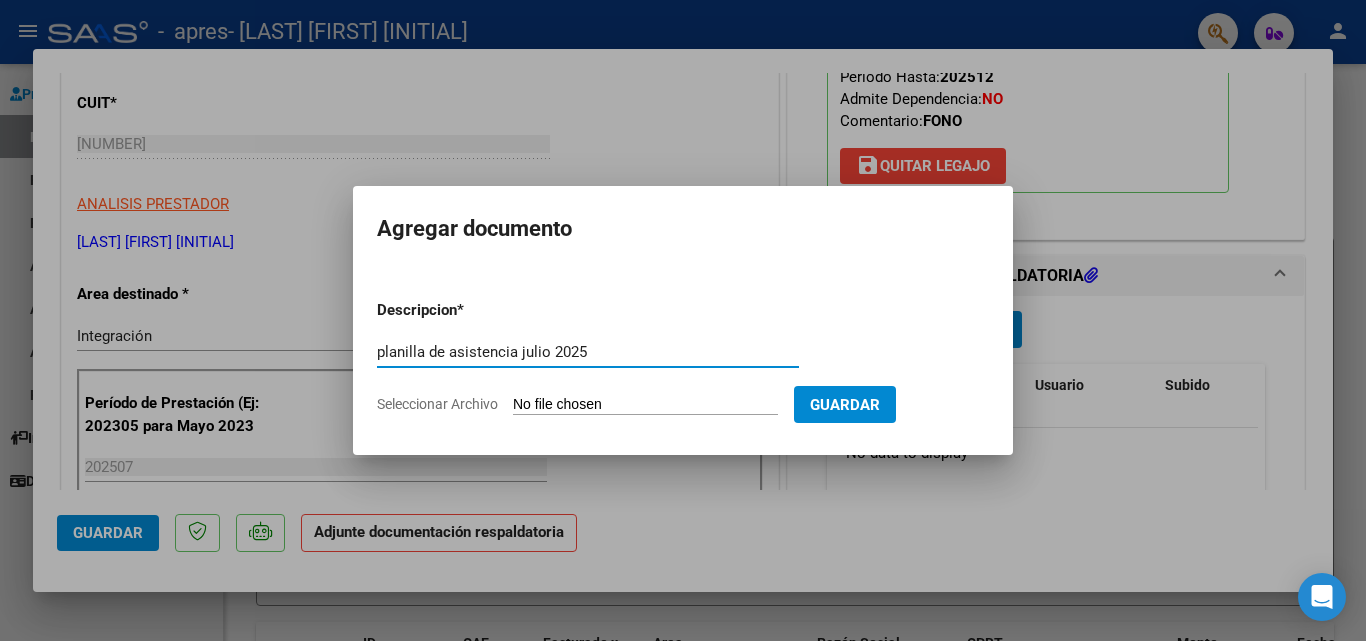 type on "planilla de asistencia julio 2025" 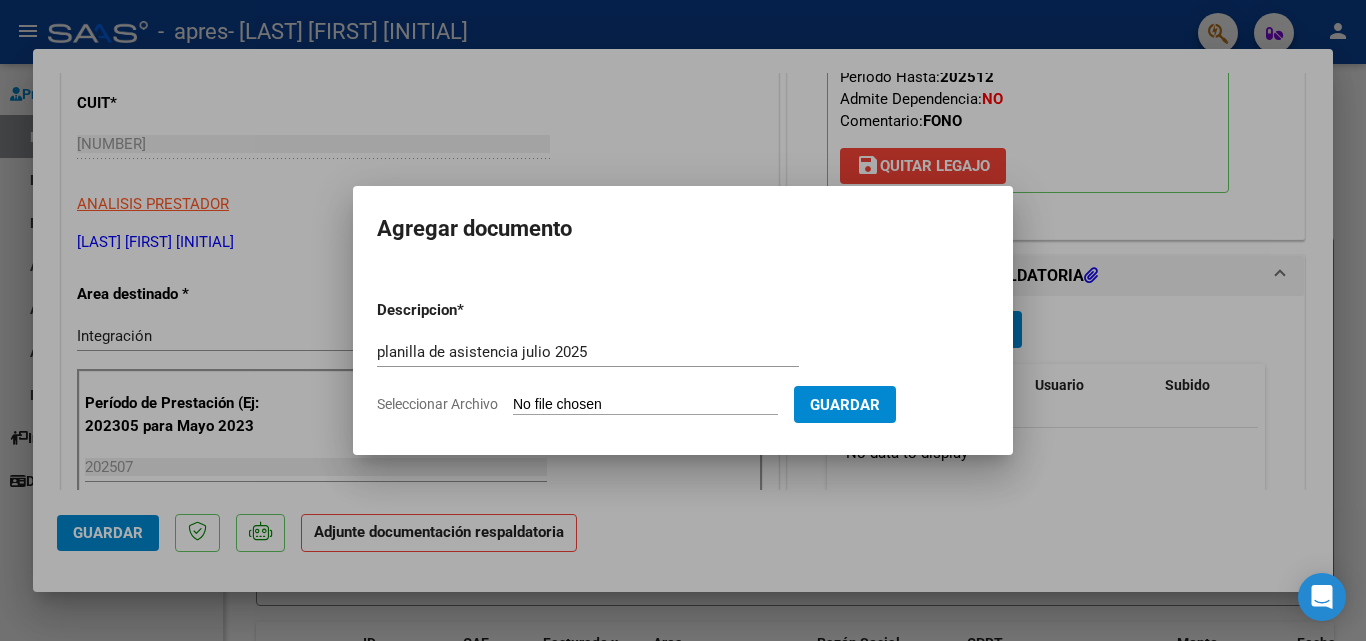 type on "C:\fakepath\planilla leon [NAME].pdf" 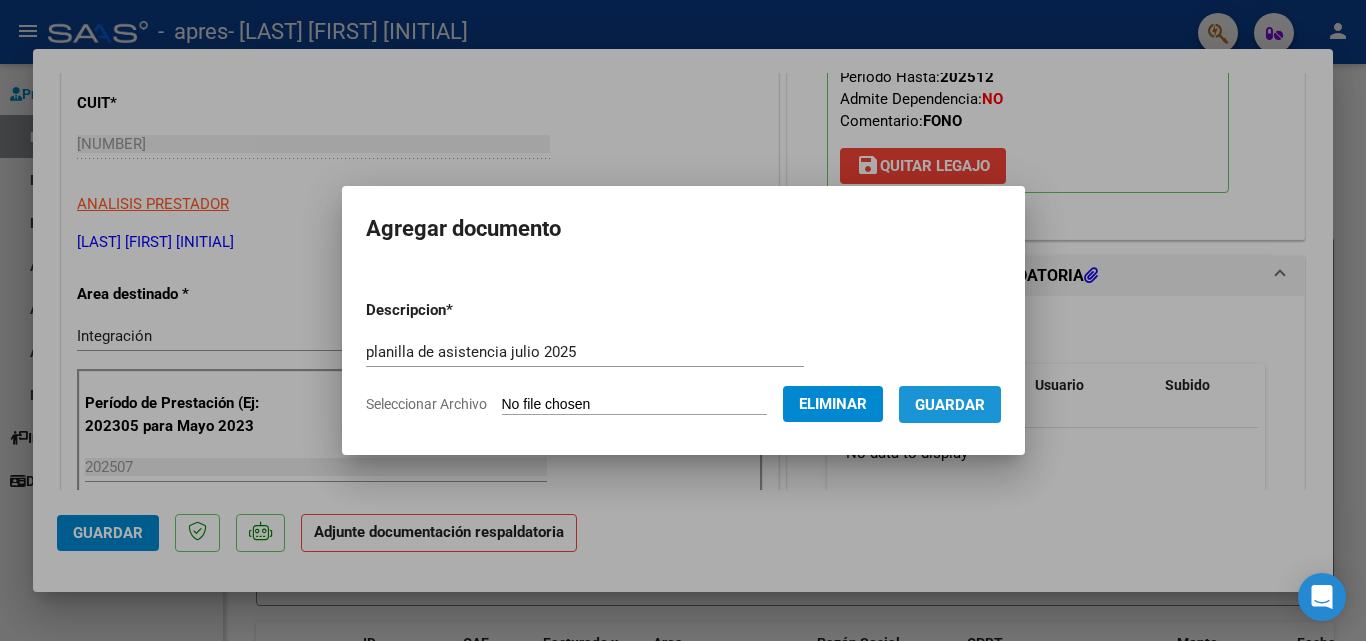 click on "Guardar" at bounding box center [950, 405] 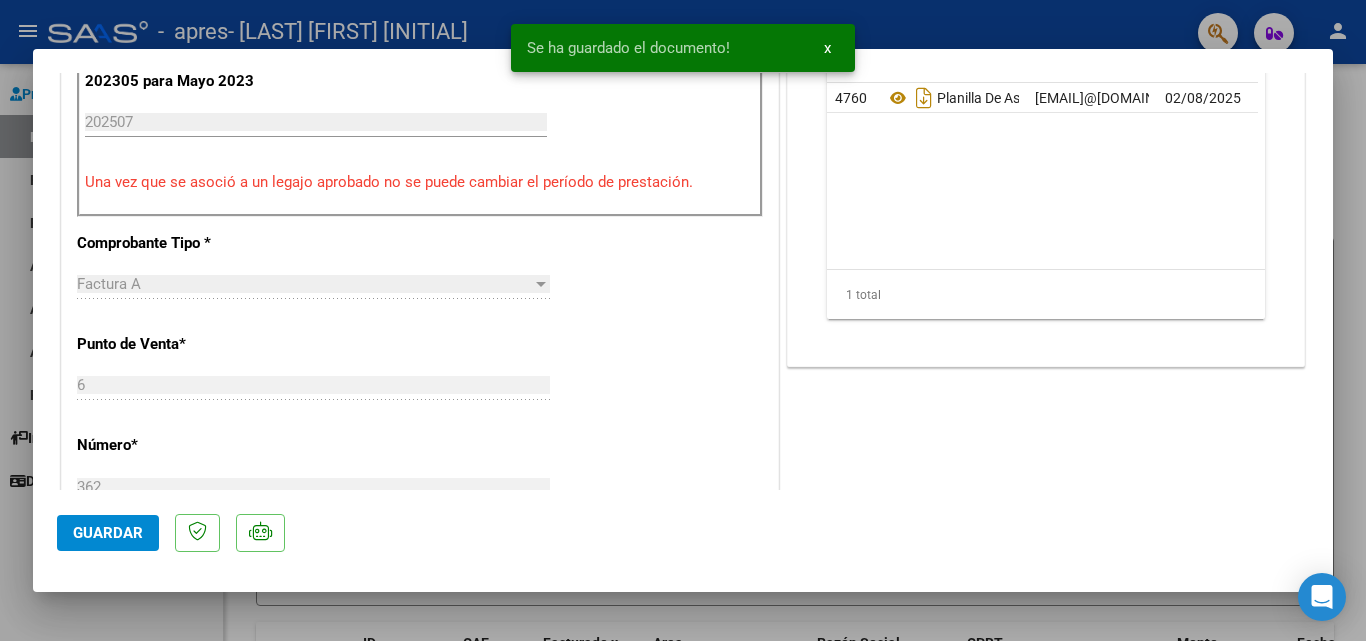 scroll, scrollTop: 800, scrollLeft: 0, axis: vertical 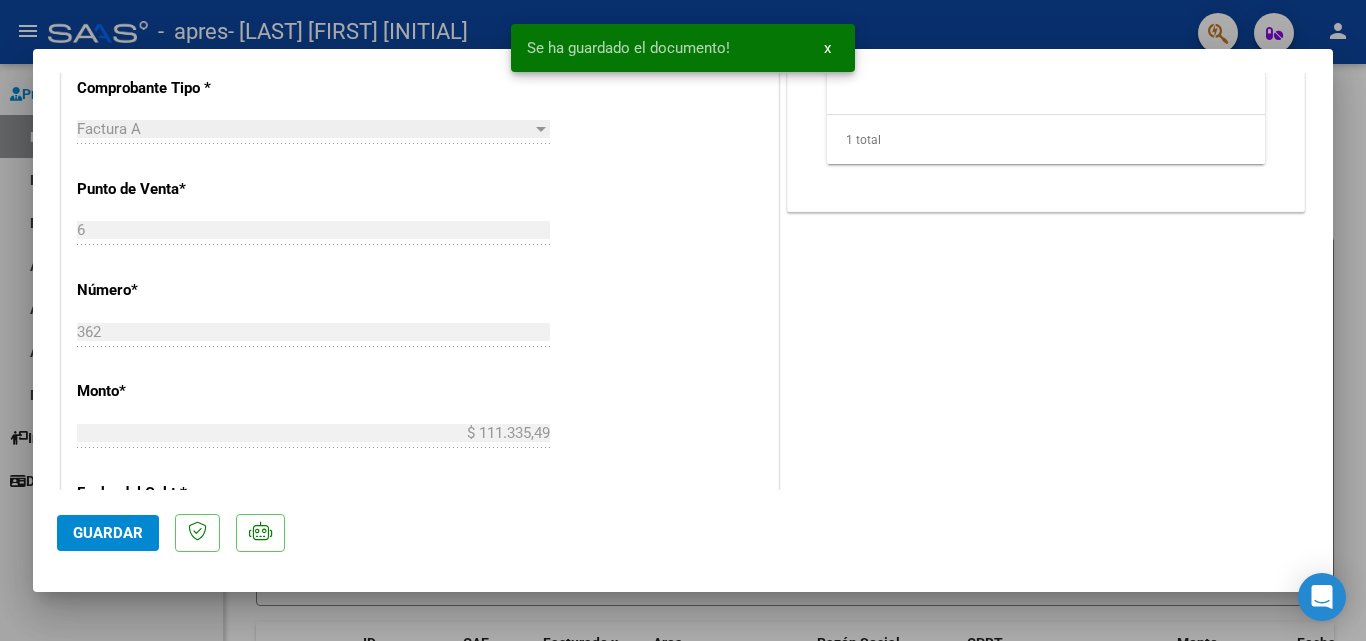 click on "Guardar" 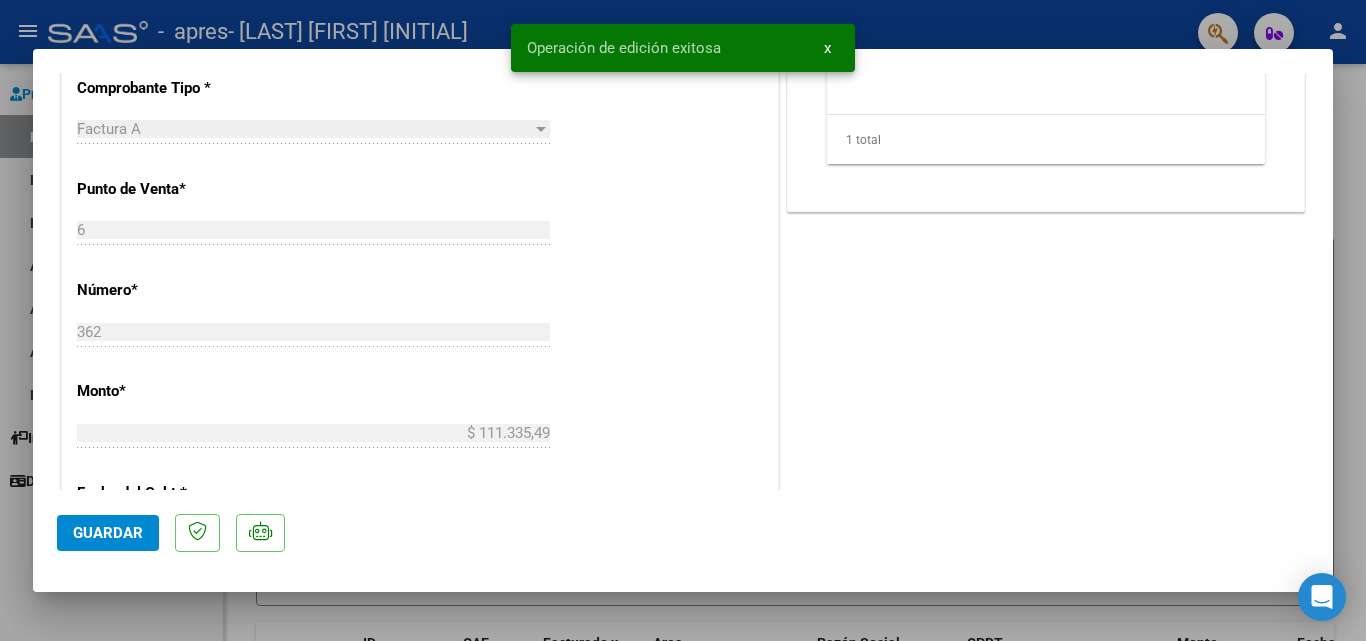 click at bounding box center [683, 320] 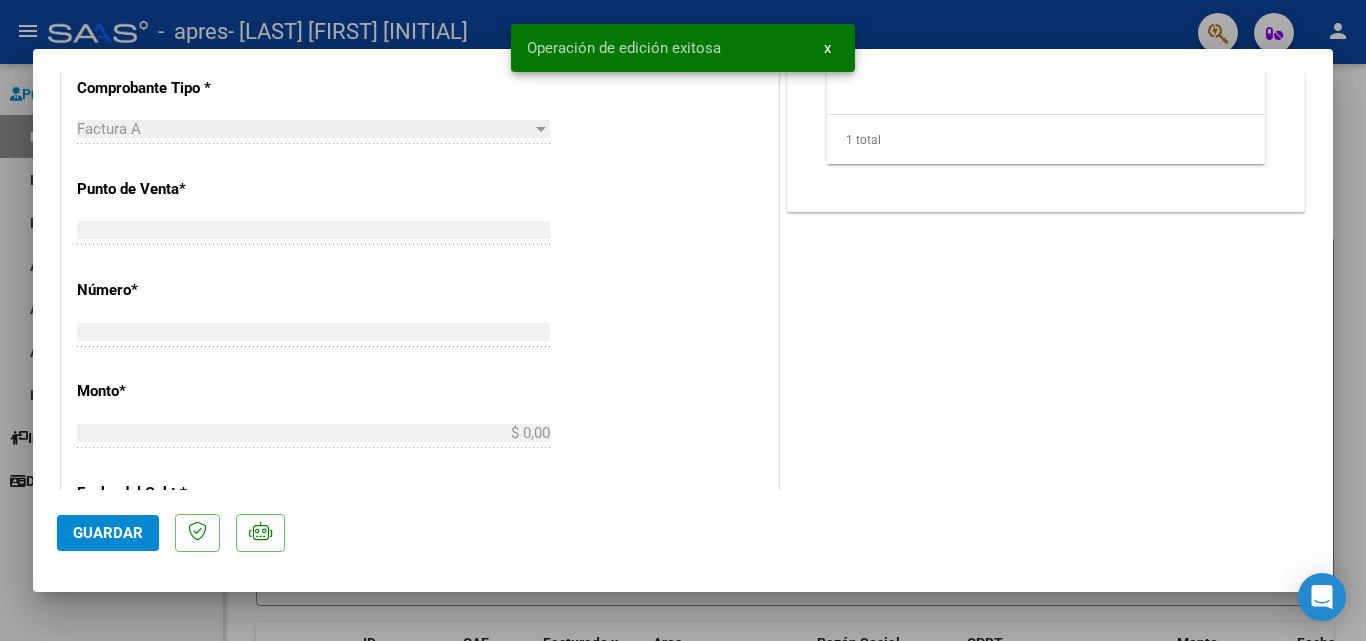 scroll, scrollTop: 0, scrollLeft: 0, axis: both 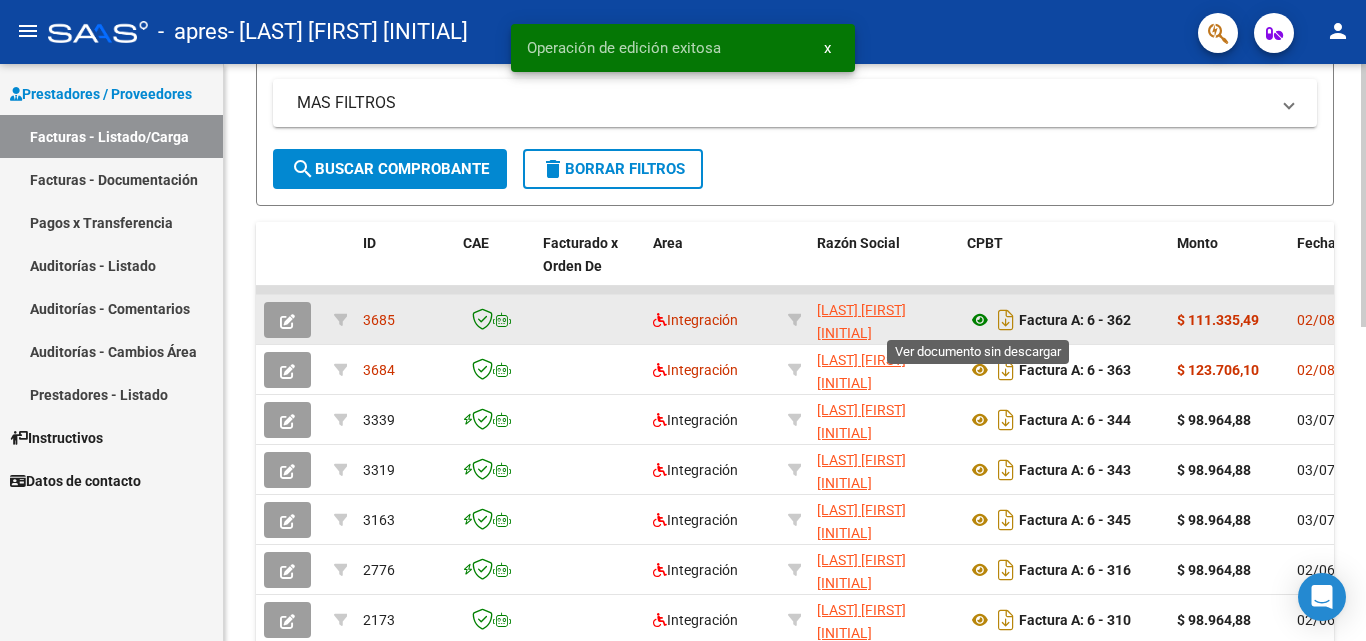 click 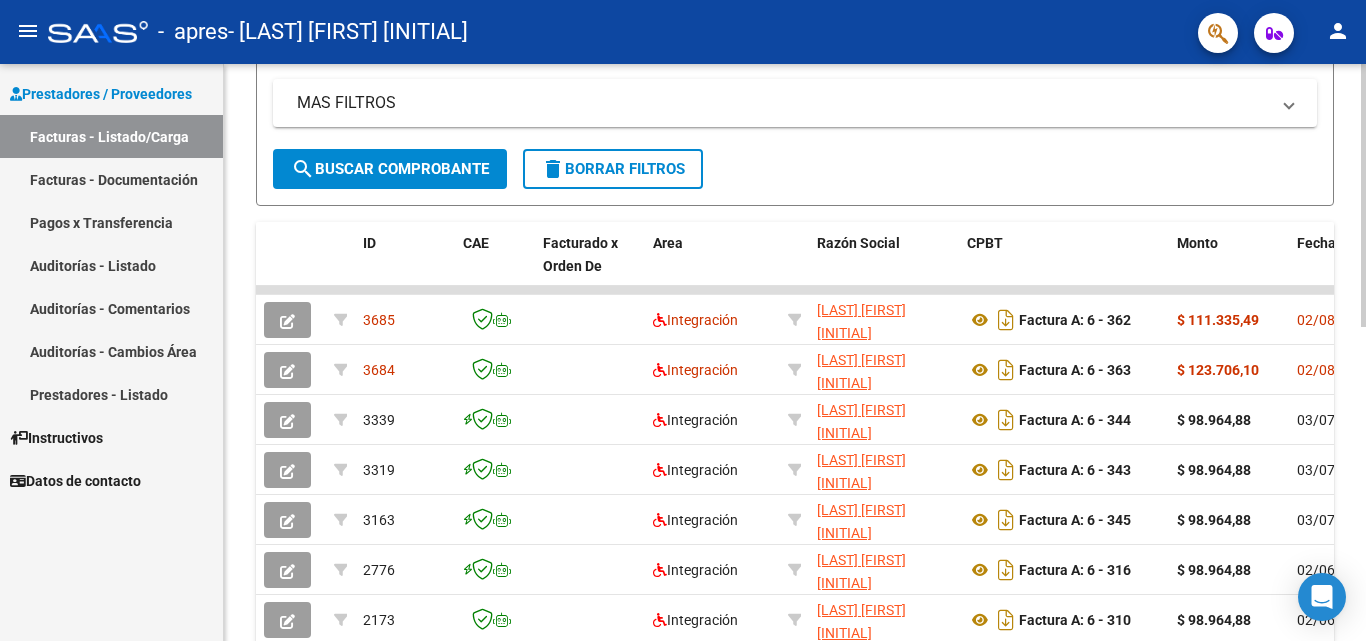 scroll, scrollTop: 100, scrollLeft: 0, axis: vertical 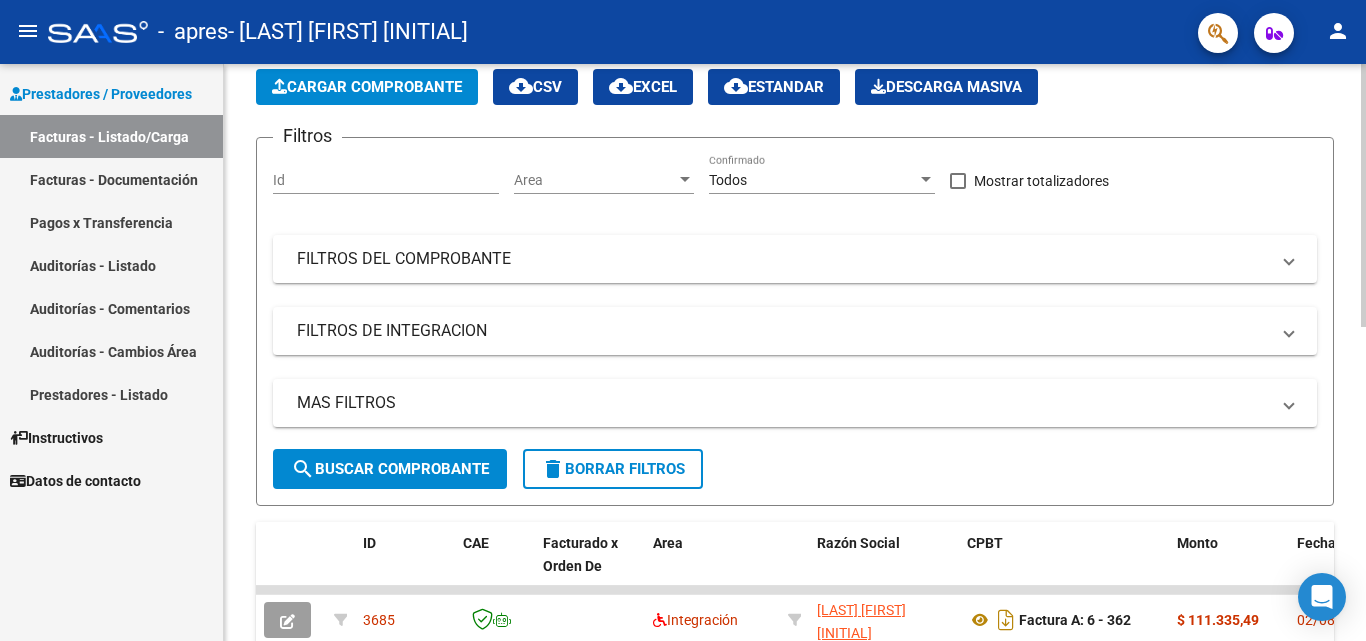click on "Cargar Comprobante" 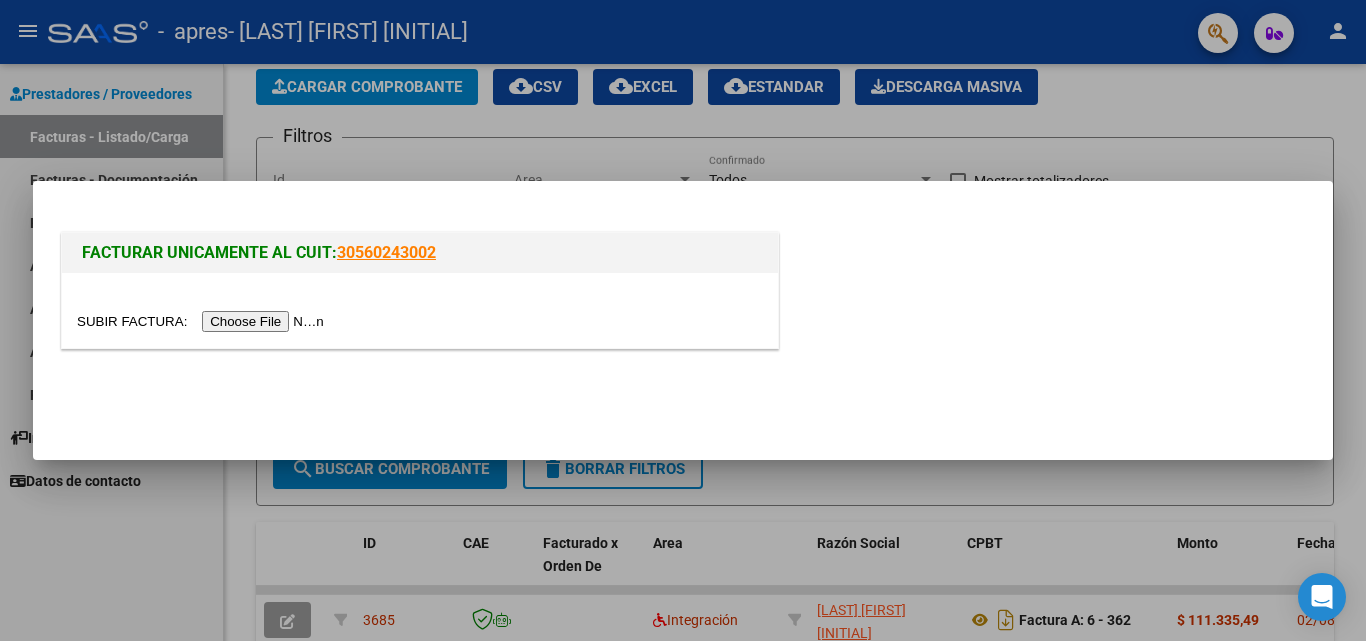 click at bounding box center (203, 321) 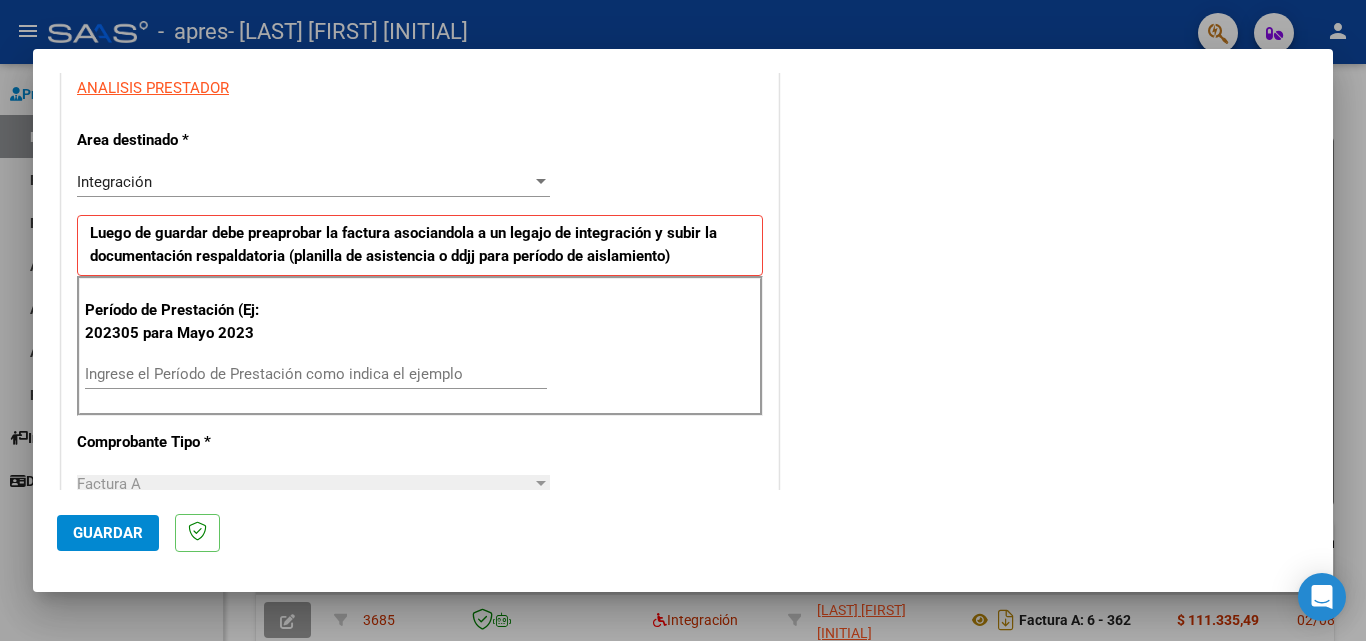 scroll, scrollTop: 500, scrollLeft: 0, axis: vertical 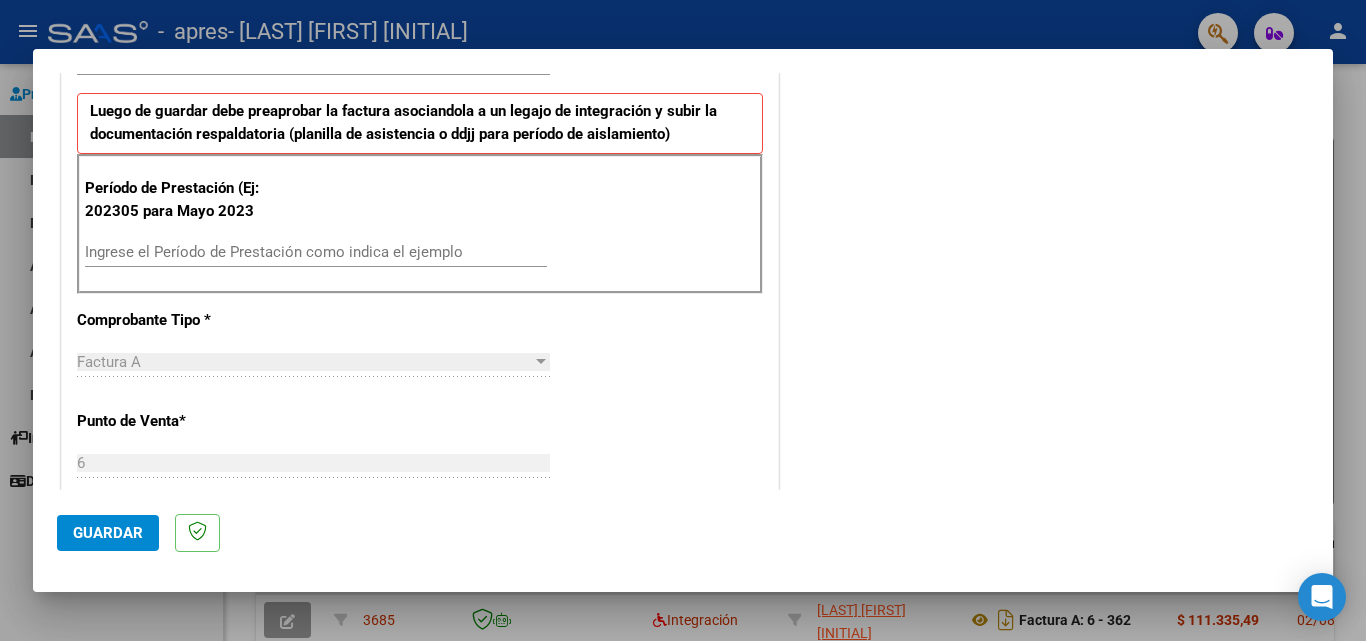 click on "Ingrese el Período de Prestación como indica el ejemplo" at bounding box center (316, 252) 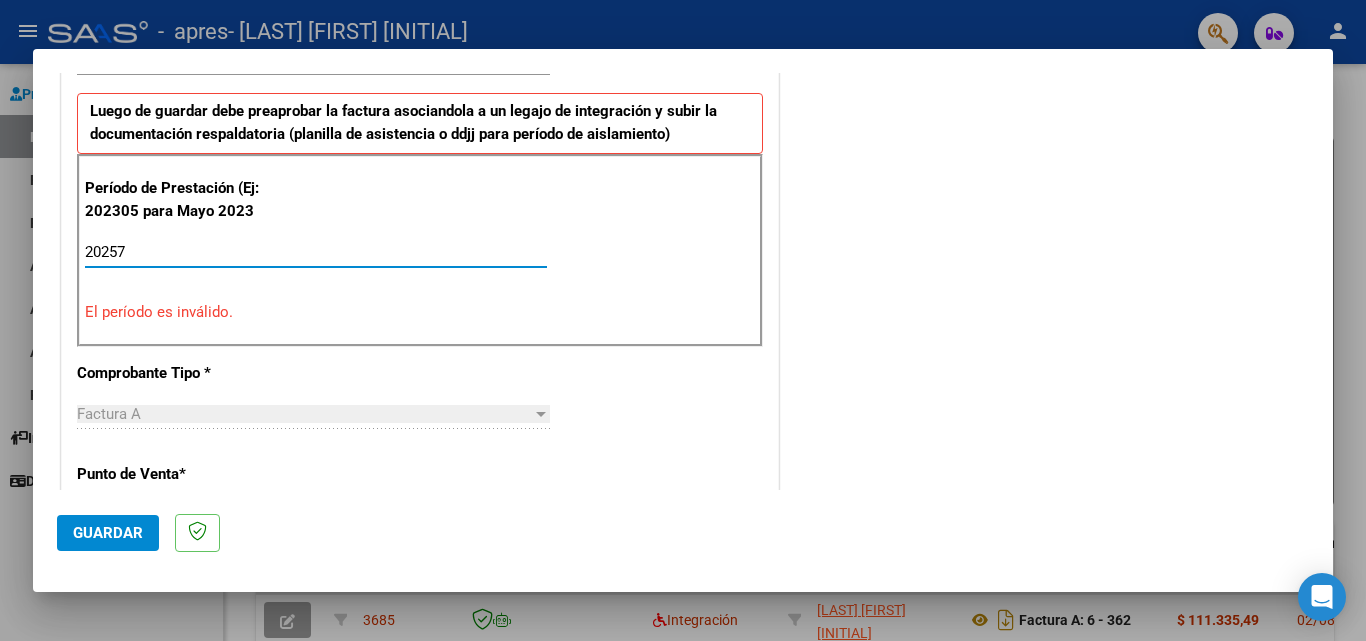 click on "20257" at bounding box center [316, 252] 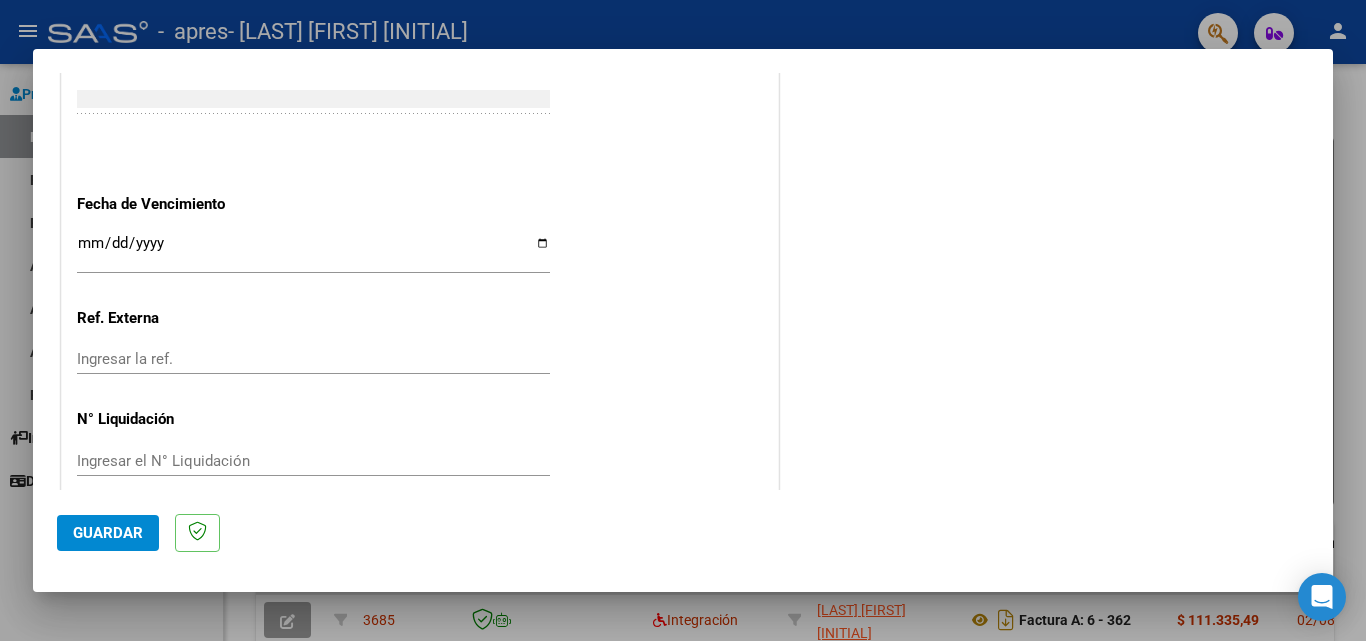 scroll, scrollTop: 1300, scrollLeft: 0, axis: vertical 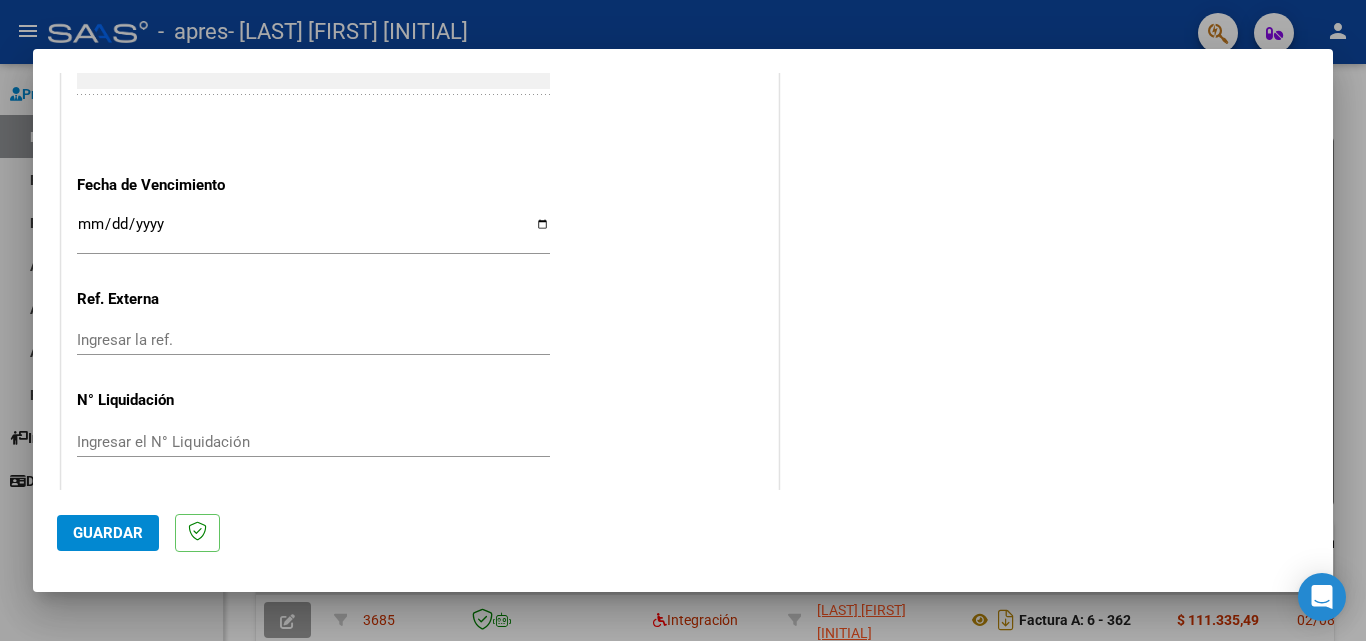 type on "202507" 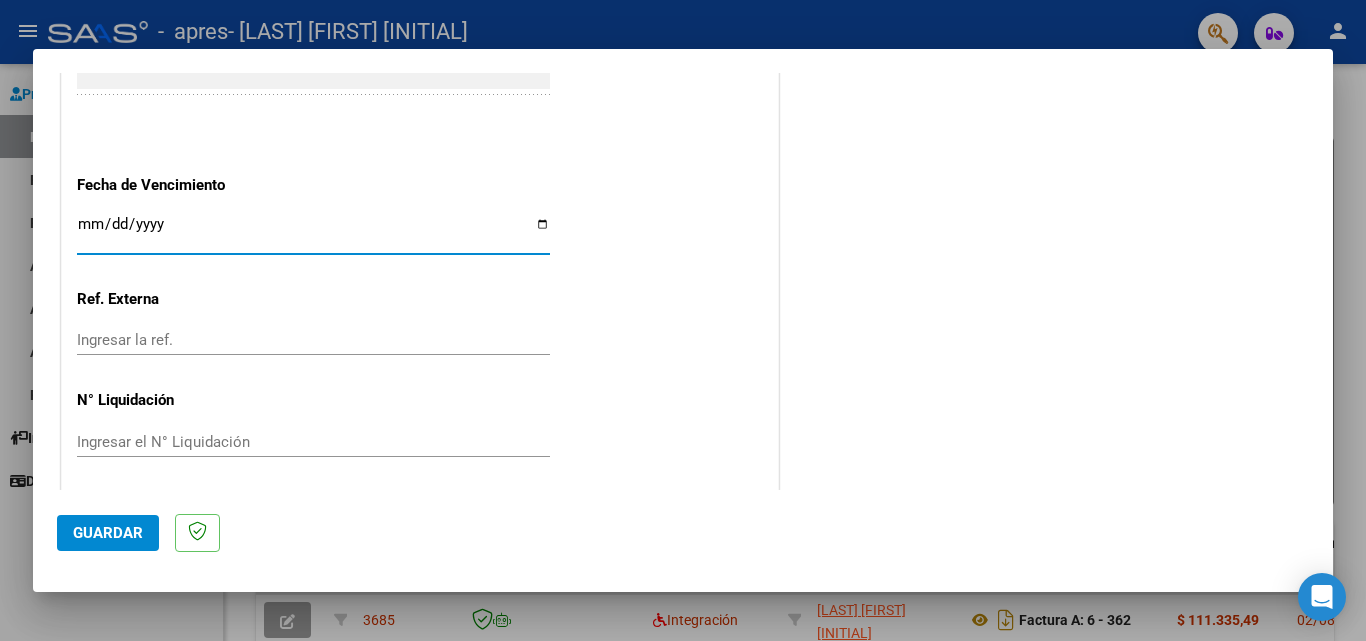 type on "2025-08-12" 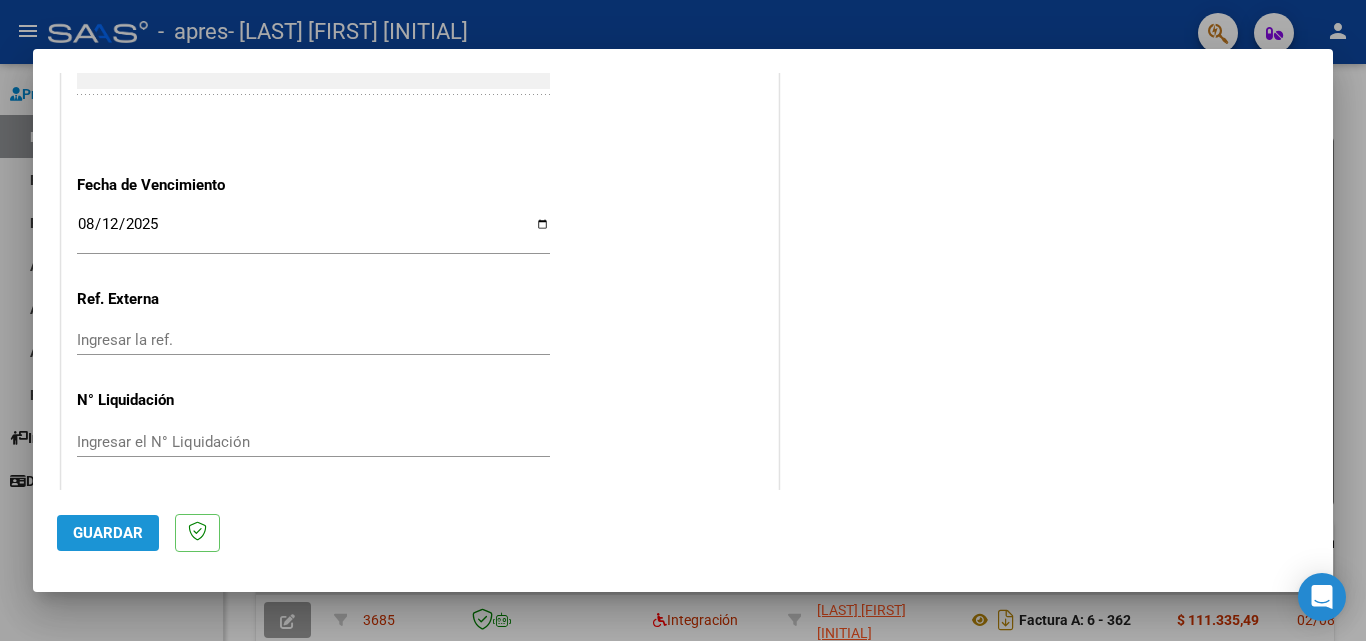 click on "Guardar" 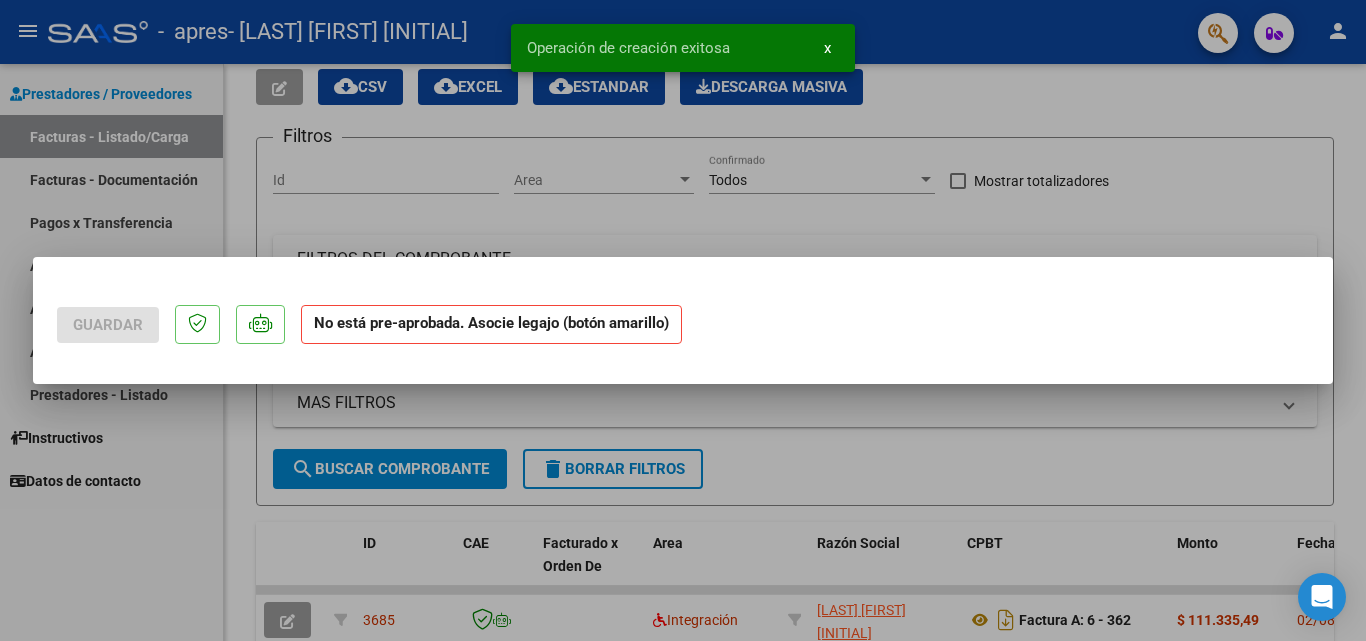 scroll, scrollTop: 0, scrollLeft: 0, axis: both 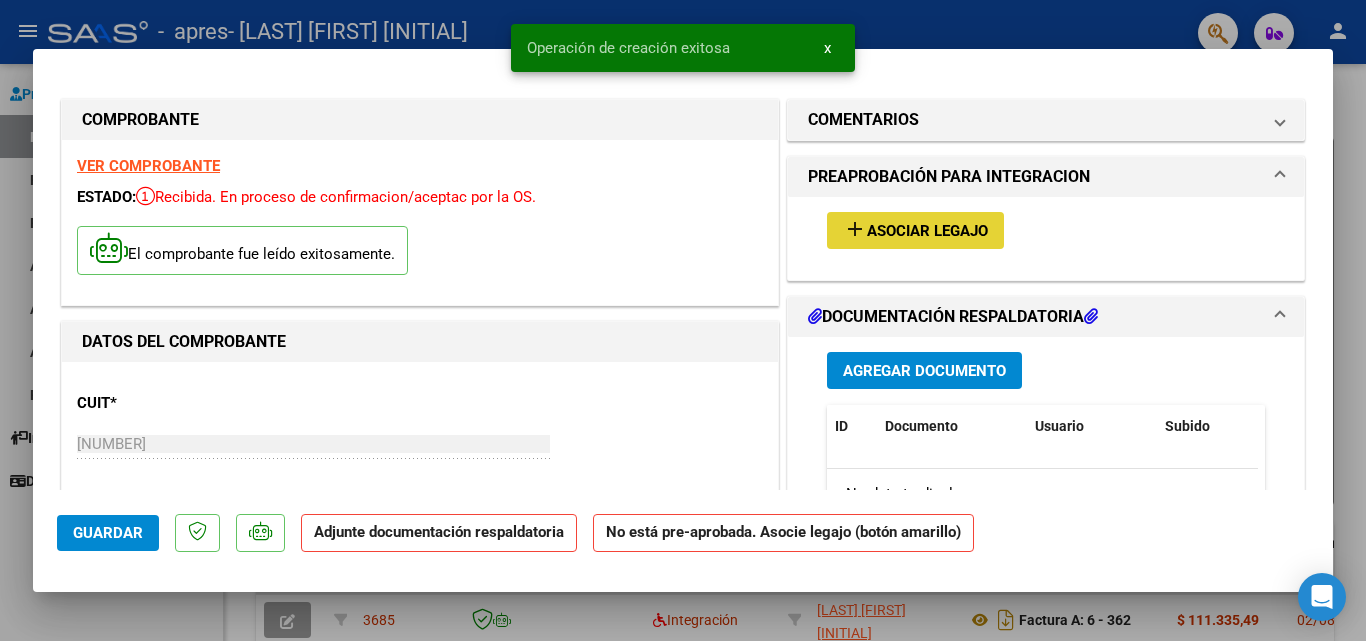 click on "Asociar Legajo" at bounding box center (927, 231) 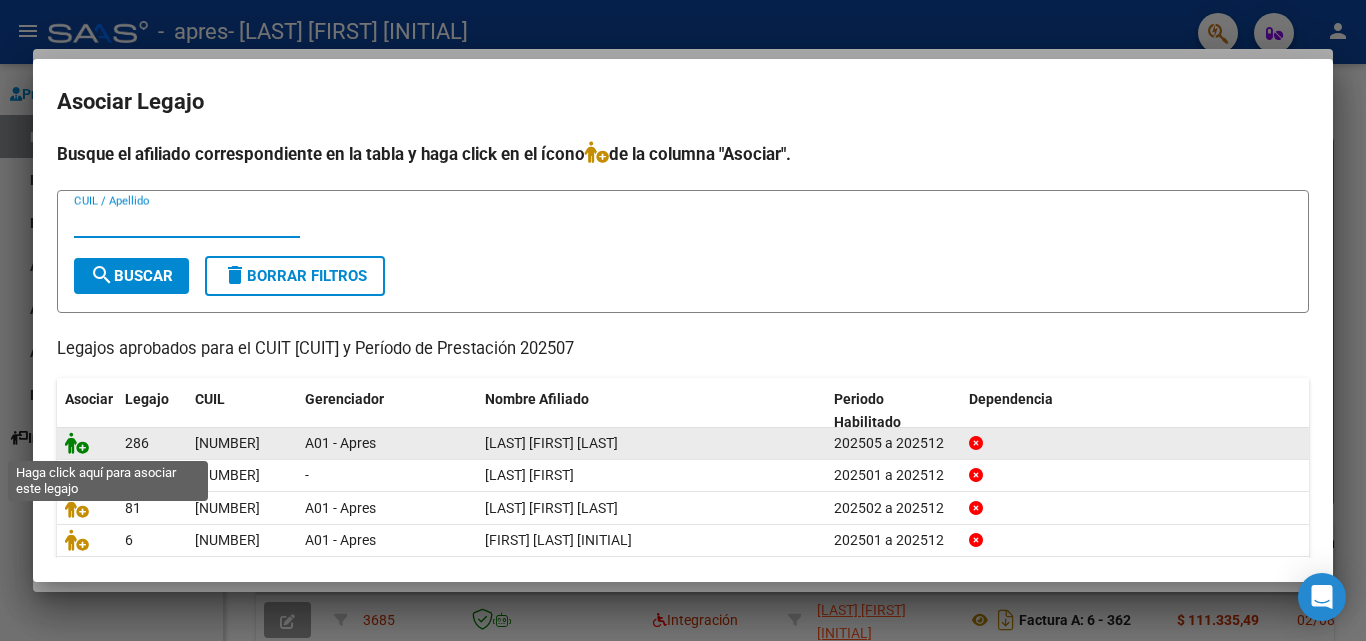 click 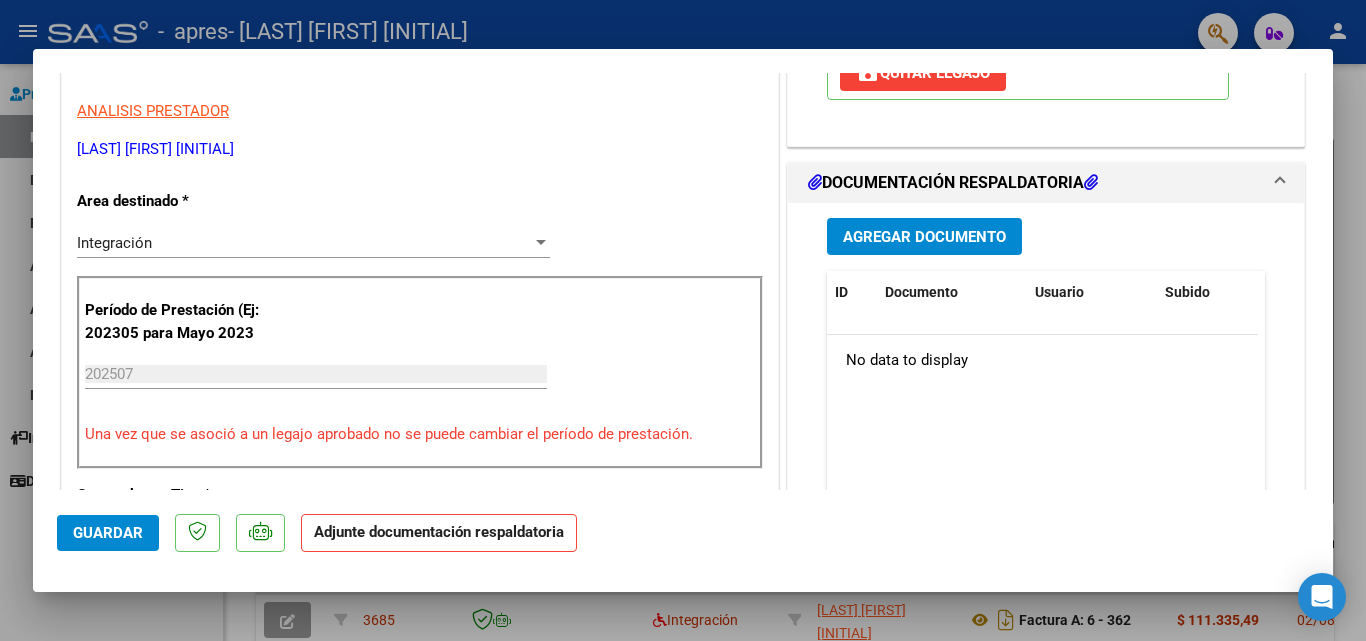 scroll, scrollTop: 400, scrollLeft: 0, axis: vertical 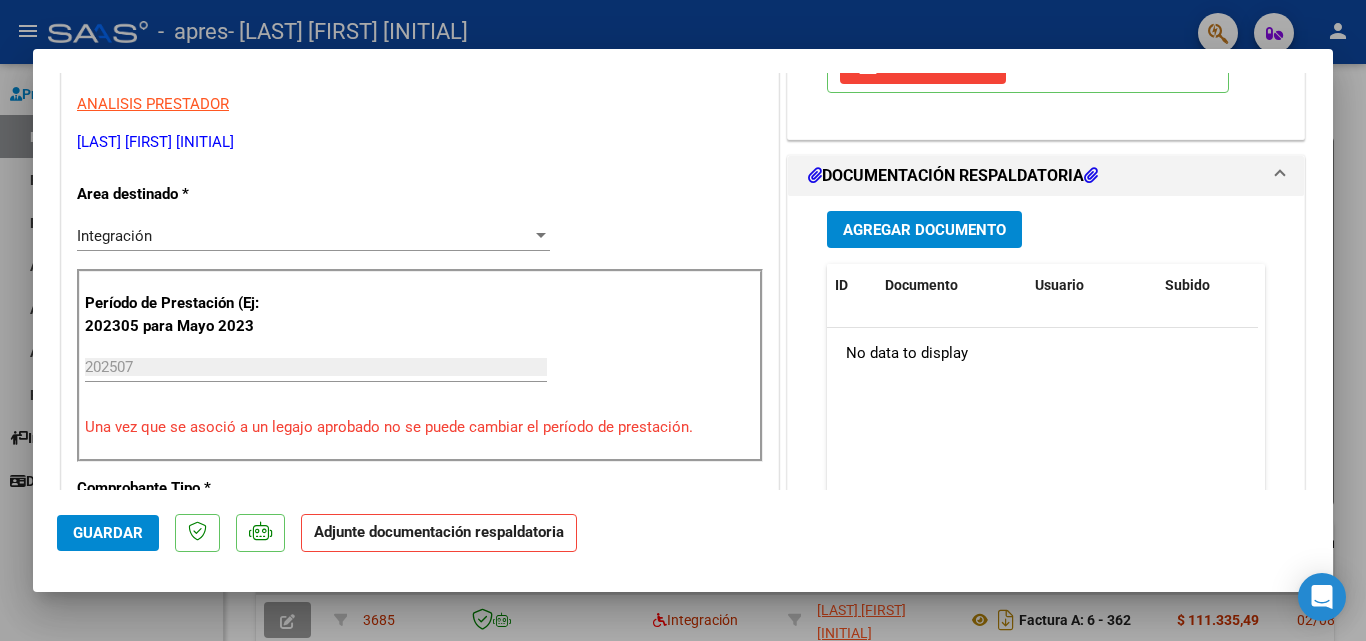 click on "Agregar Documento" at bounding box center [924, 230] 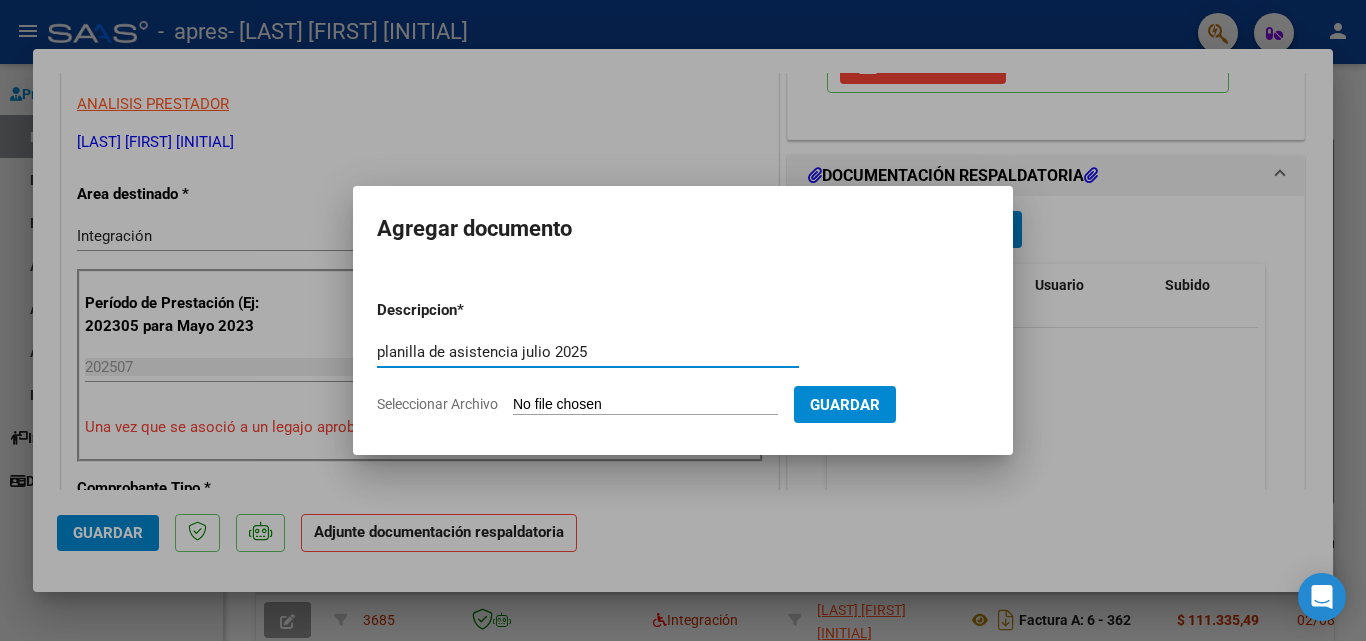 type on "planilla de asistencia julio 2025" 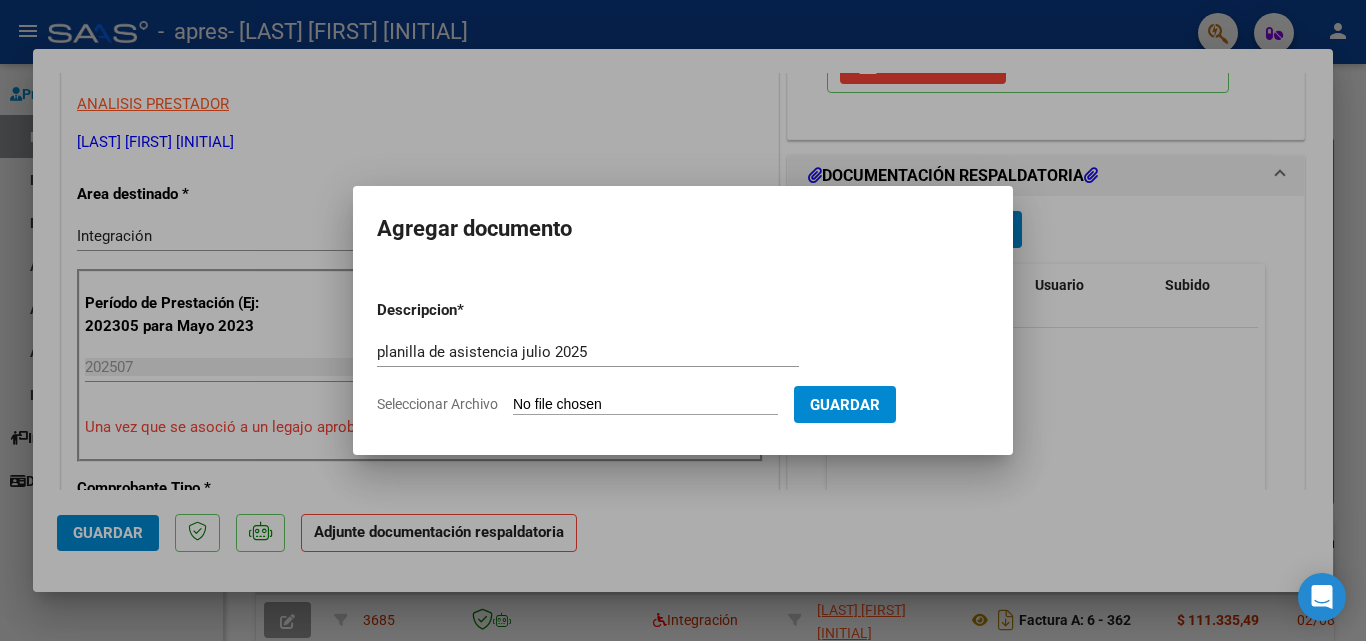 click on "Seleccionar Archivo" at bounding box center [645, 405] 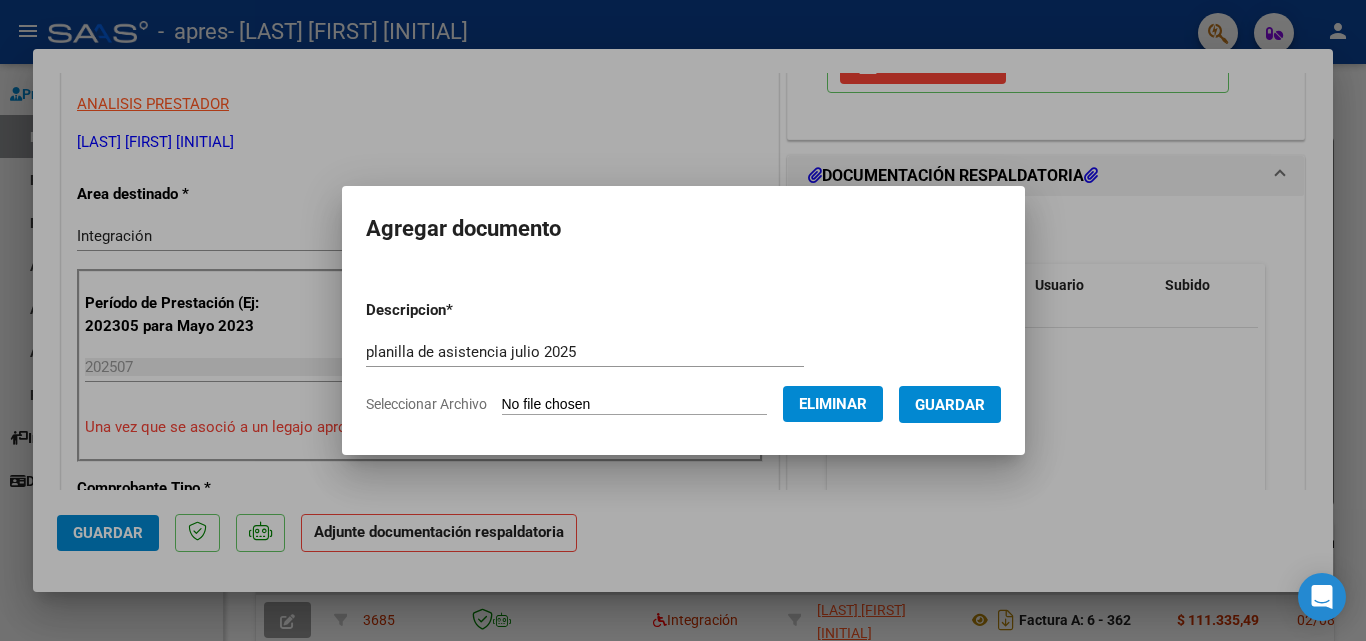 click on "Eliminar" 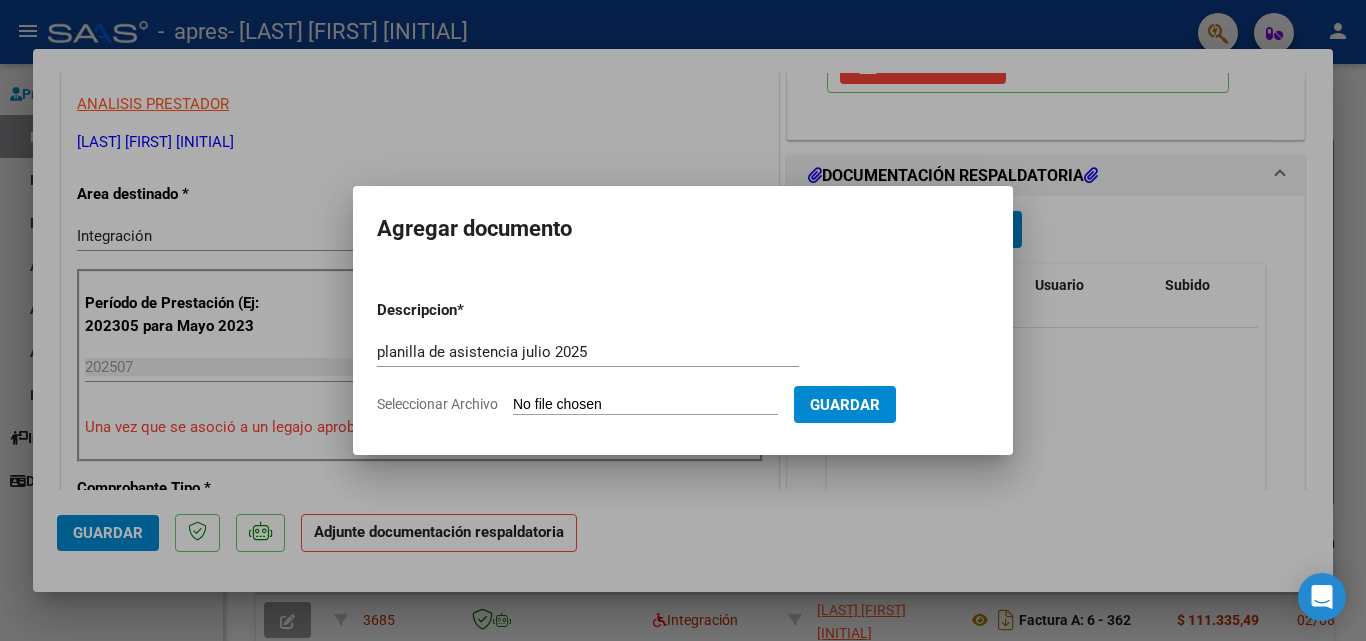 click on "Seleccionar Archivo" at bounding box center [645, 405] 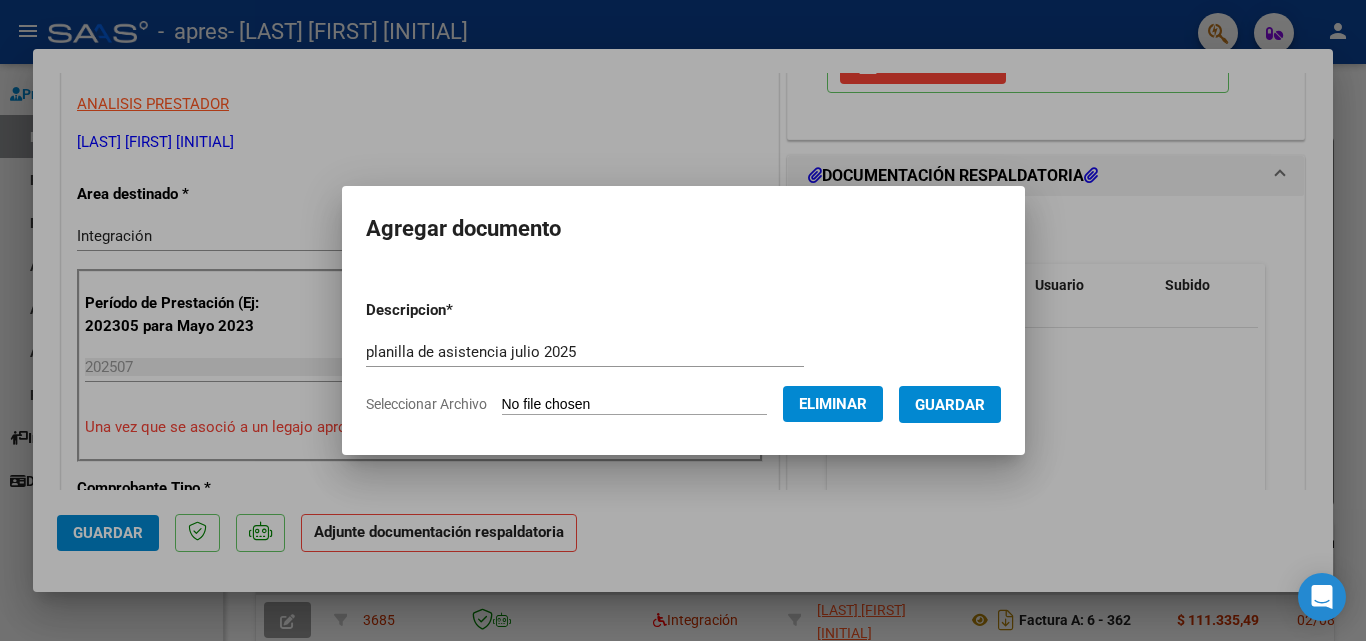 click on "Guardar" at bounding box center [950, 405] 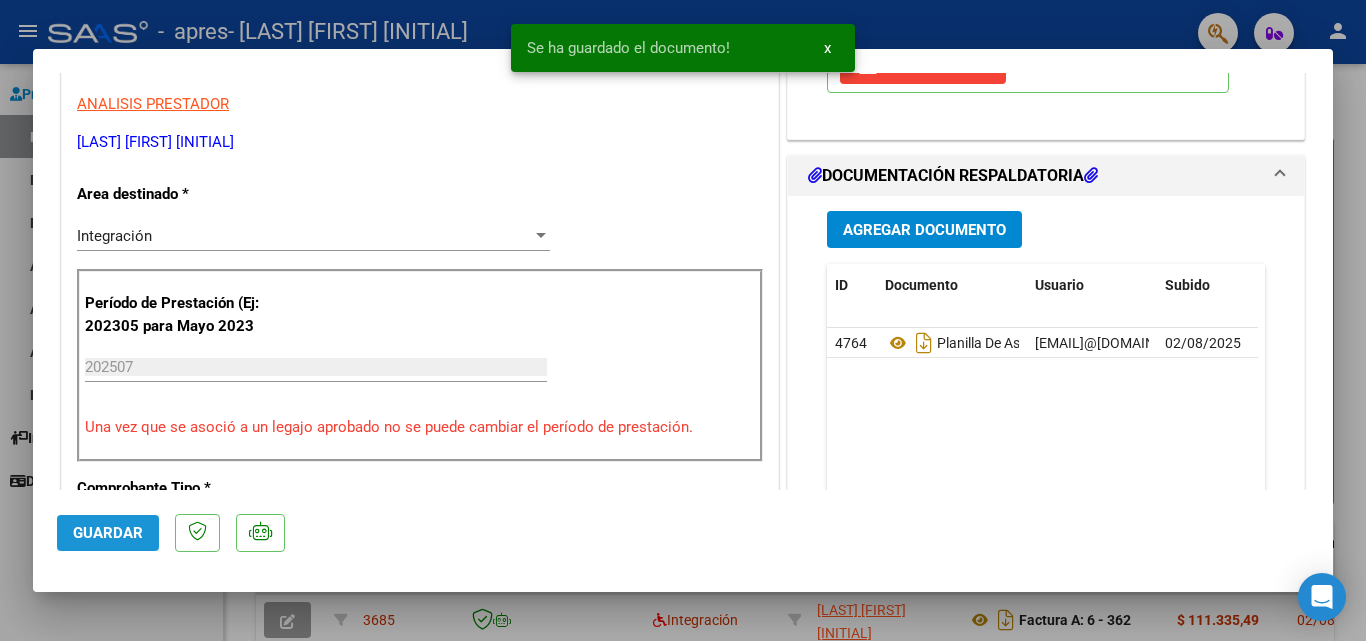 click on "Guardar" 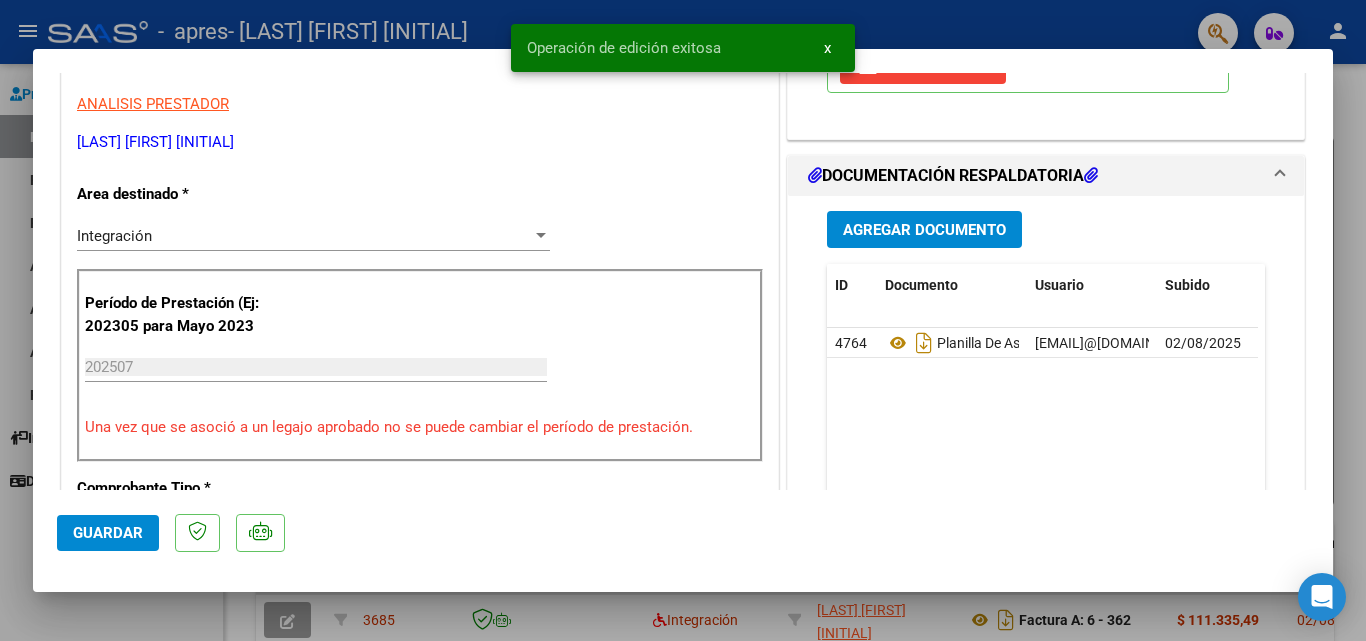 click at bounding box center [683, 320] 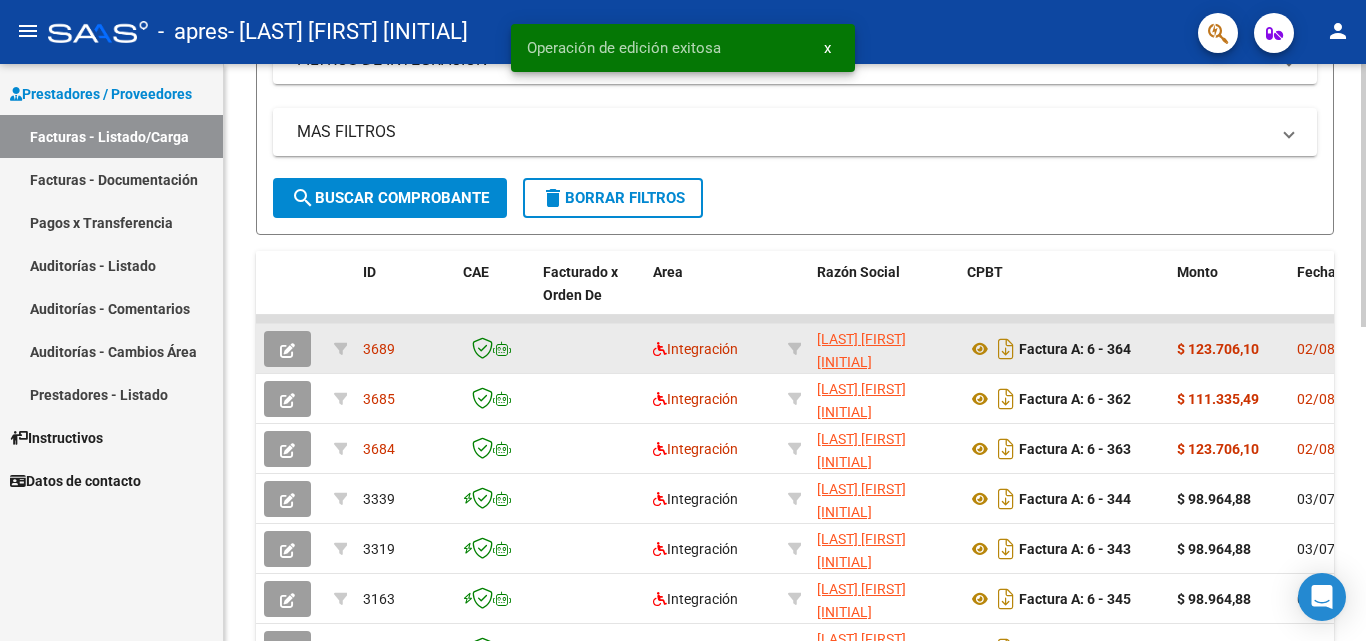 scroll, scrollTop: 400, scrollLeft: 0, axis: vertical 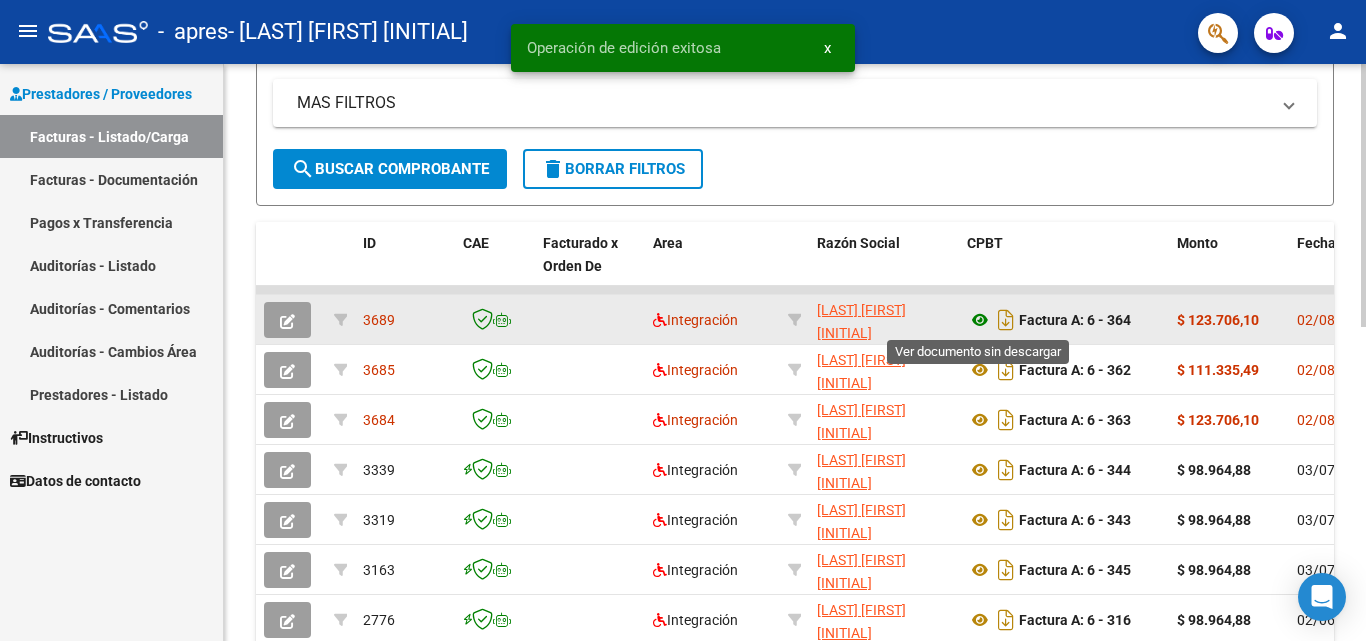 click 